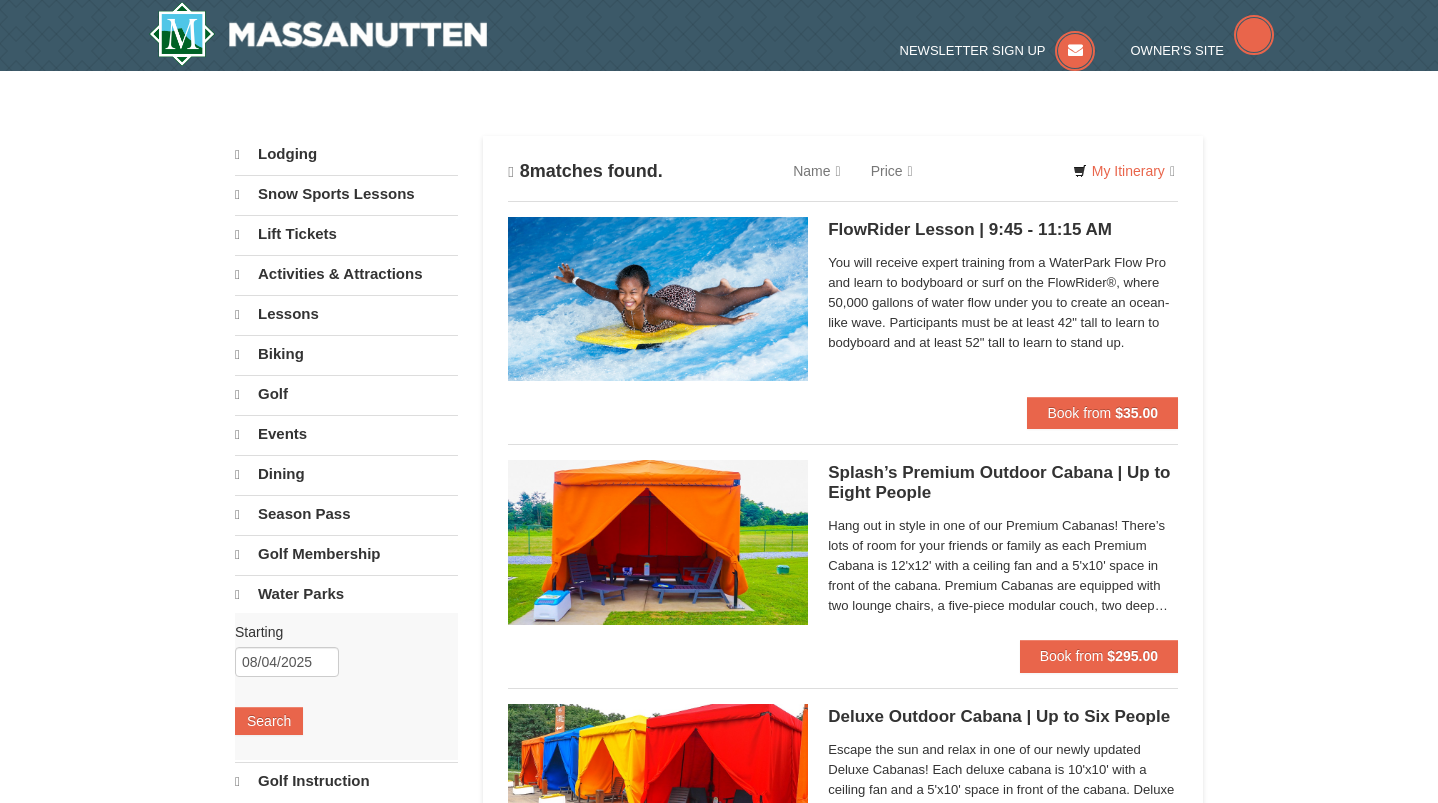 scroll, scrollTop: 0, scrollLeft: 0, axis: both 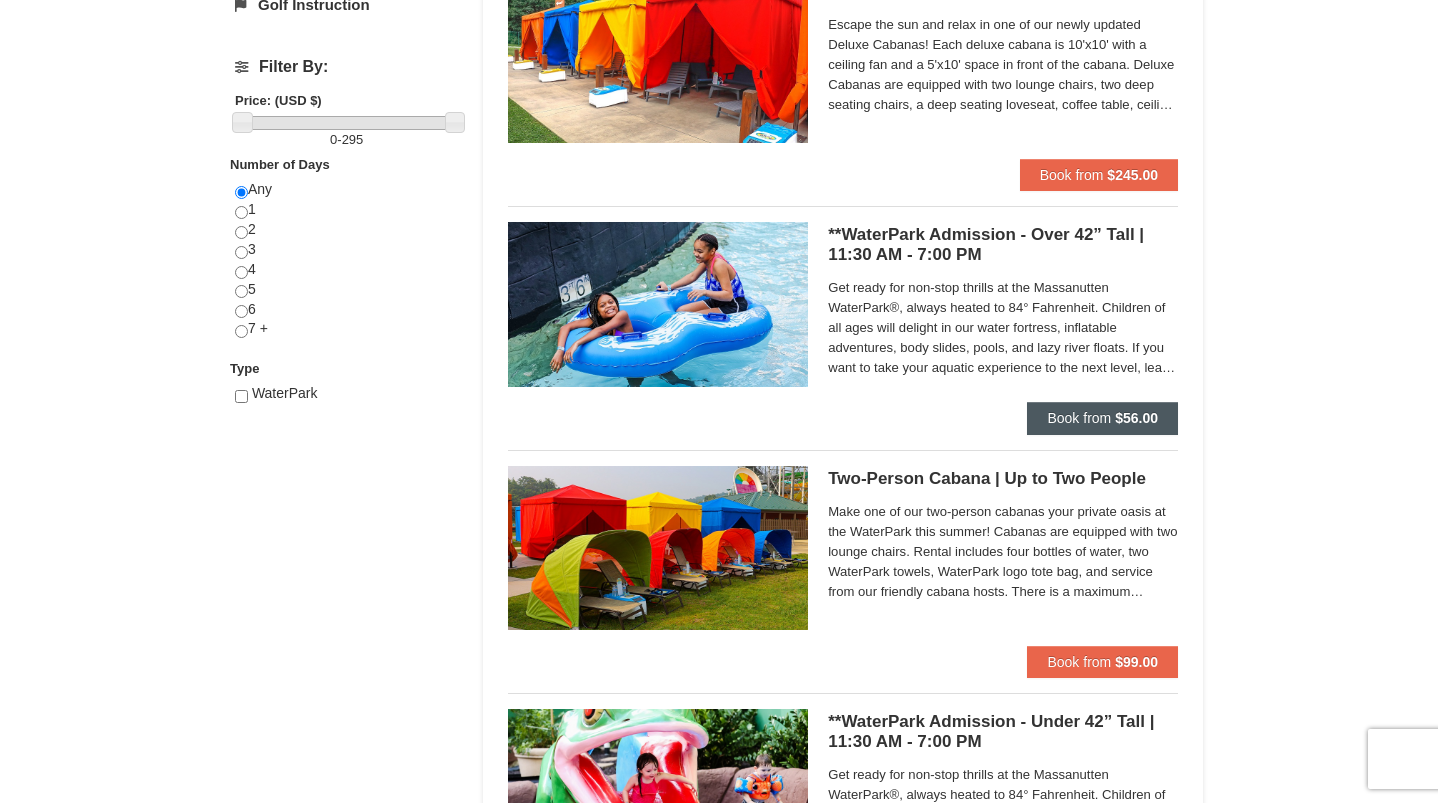 click on "Book from" at bounding box center (1079, 418) 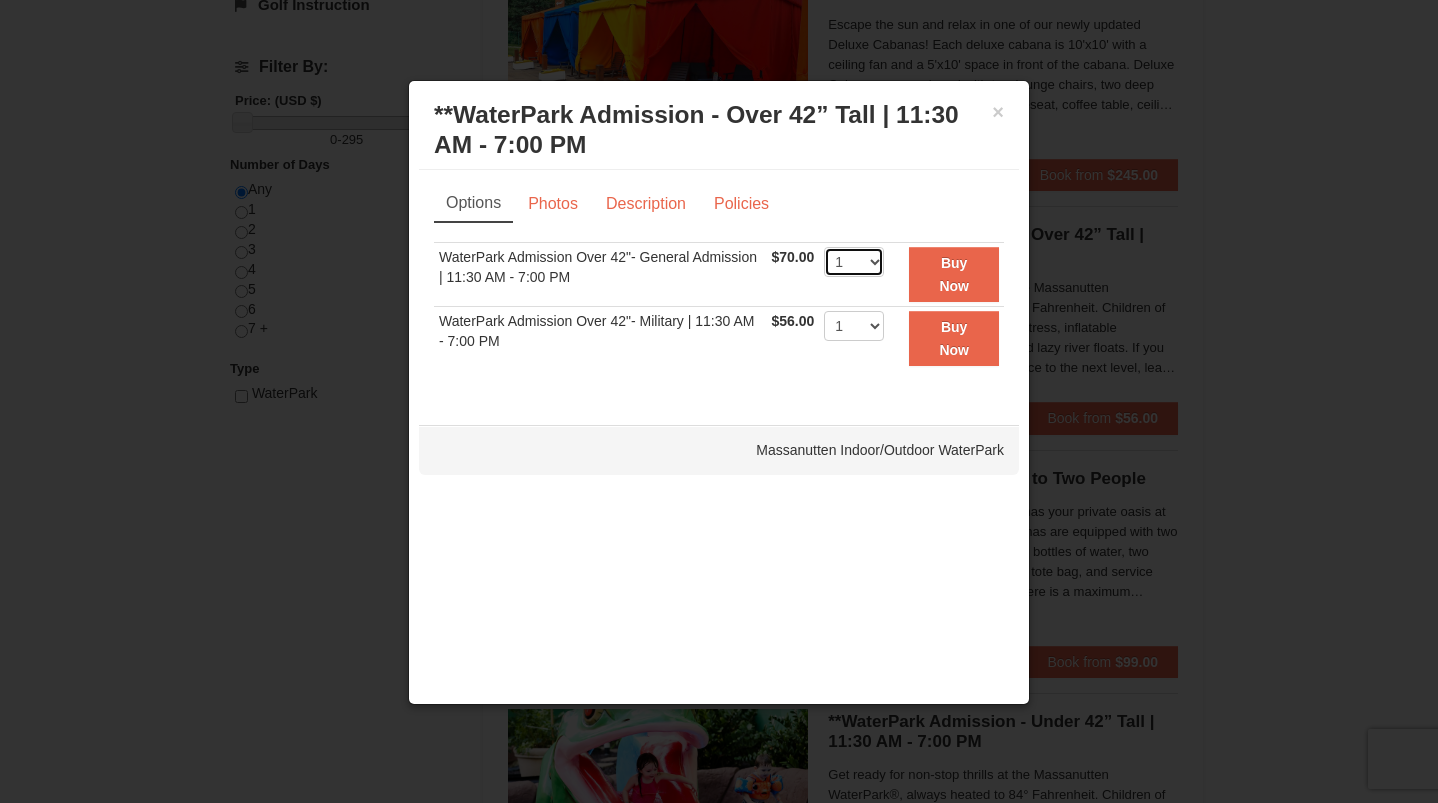 select on "4" 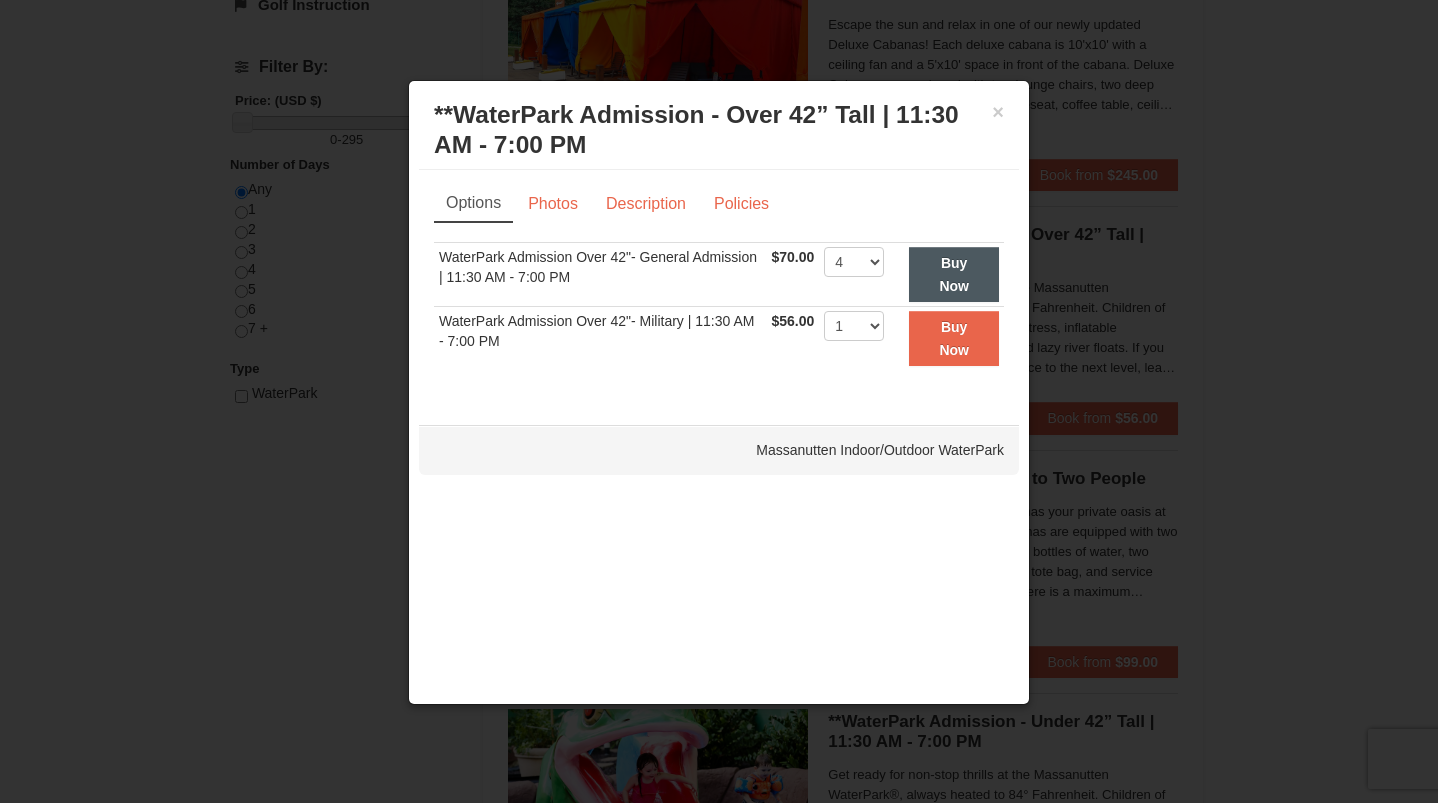 click on "Buy Now" at bounding box center (954, 274) 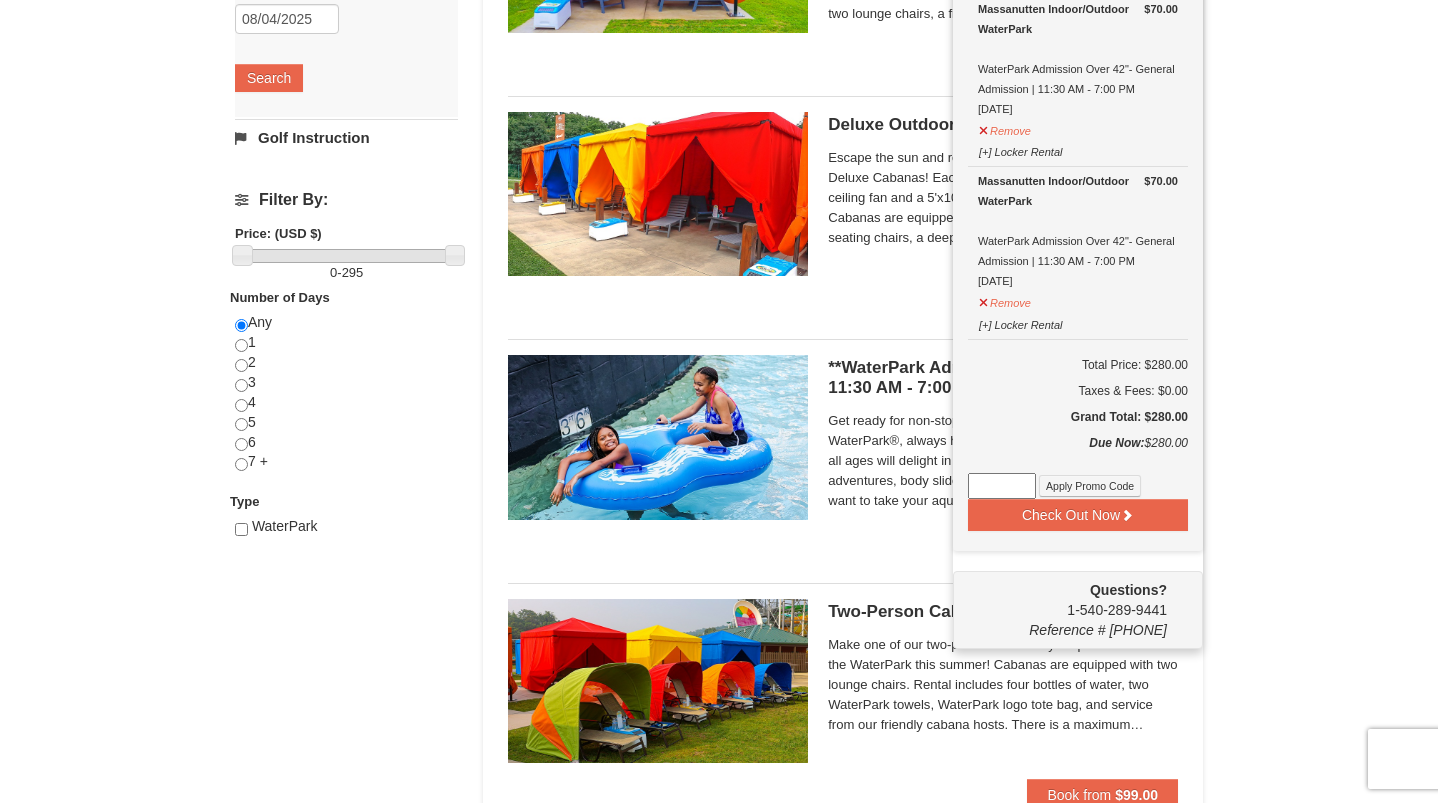 scroll, scrollTop: 595, scrollLeft: 0, axis: vertical 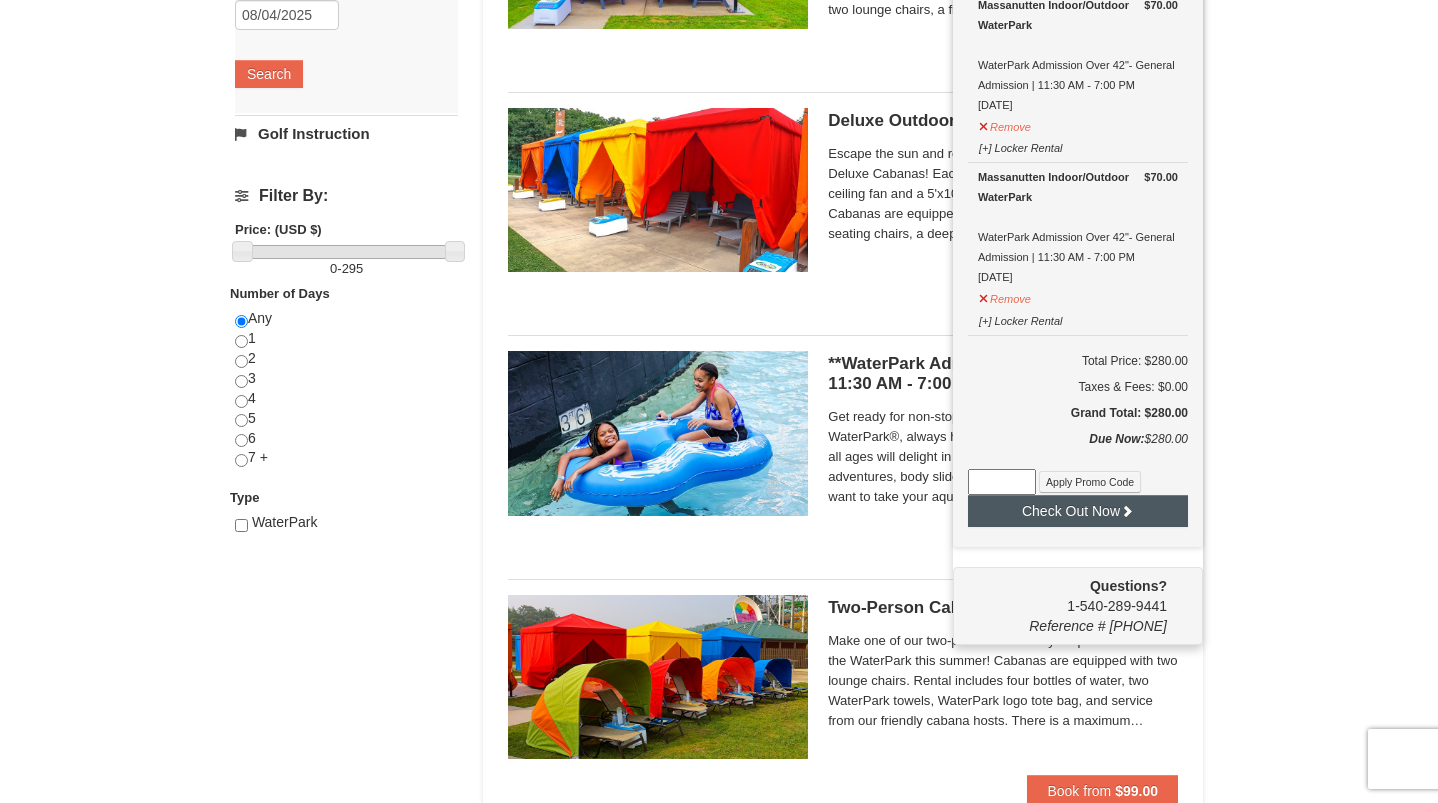 click on "Check Out Now" at bounding box center [1078, 511] 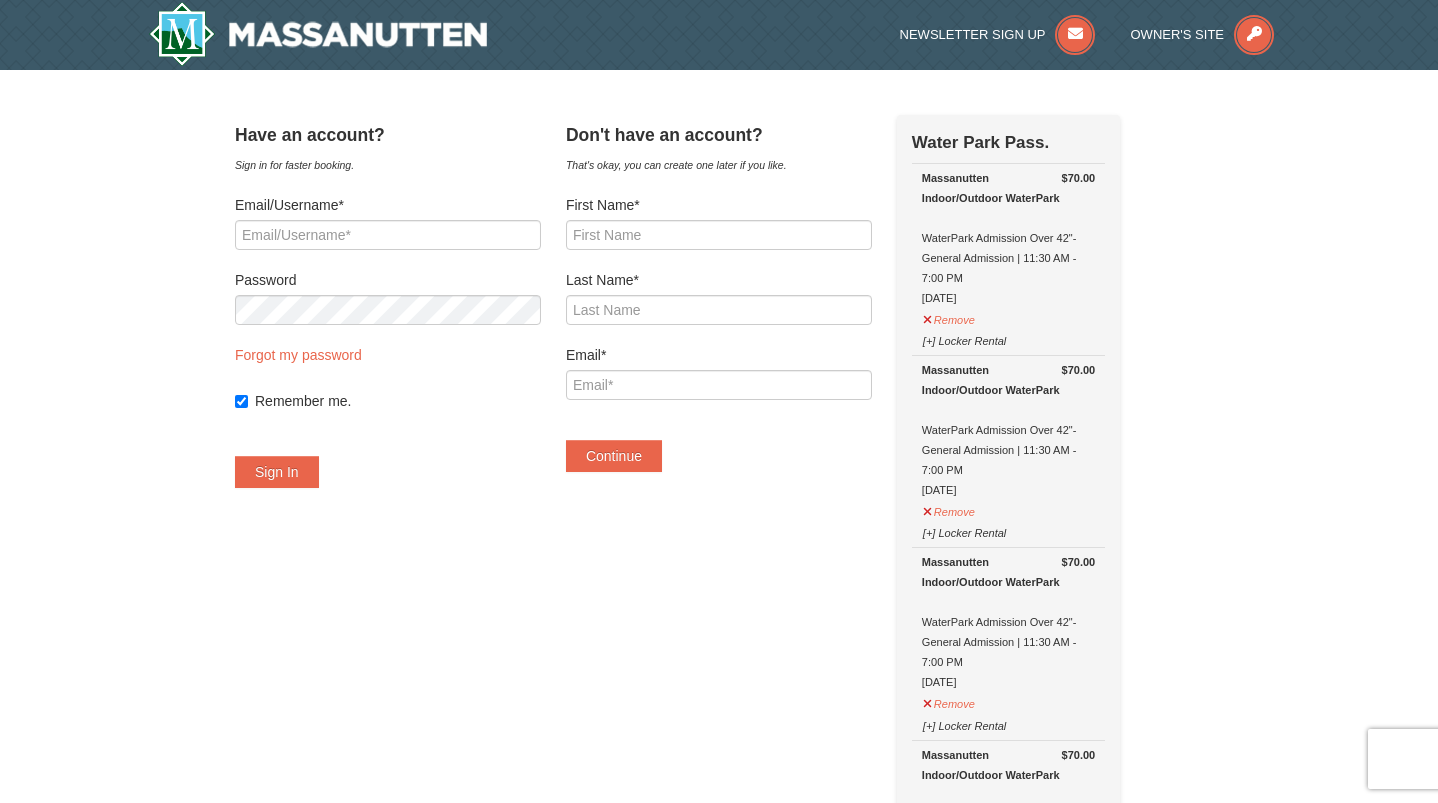 scroll, scrollTop: 0, scrollLeft: 0, axis: both 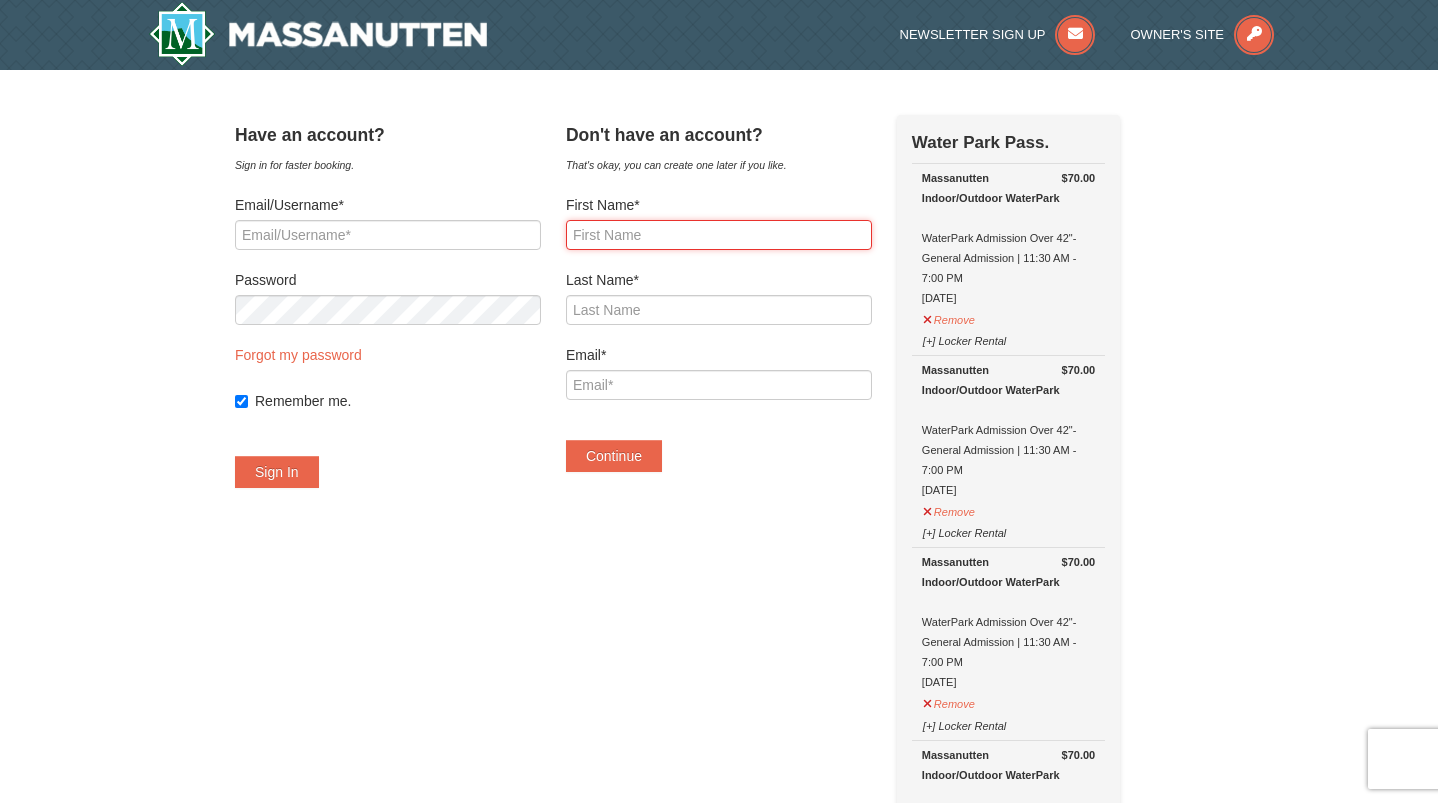 click on "First Name*" at bounding box center (719, 235) 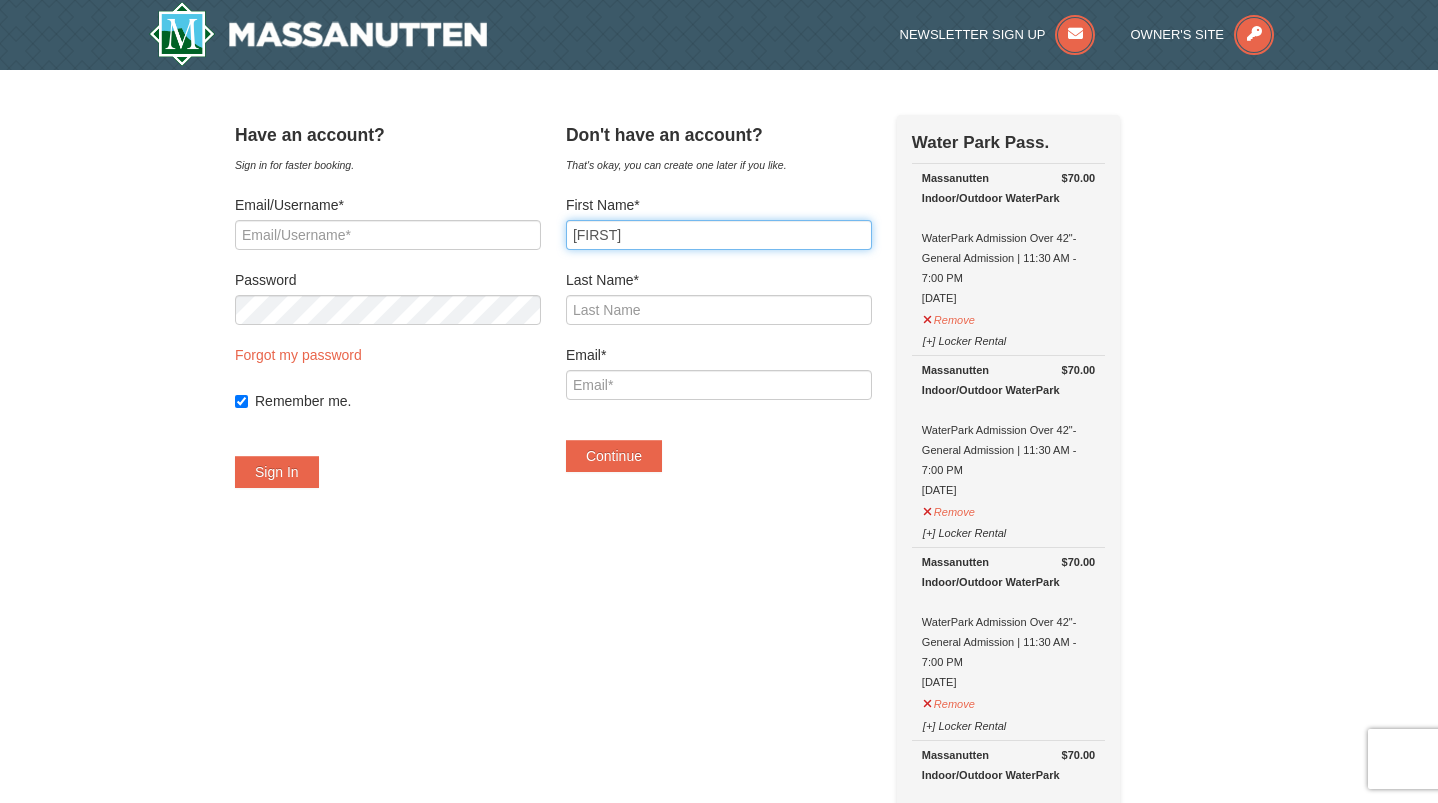 type on "Kelly" 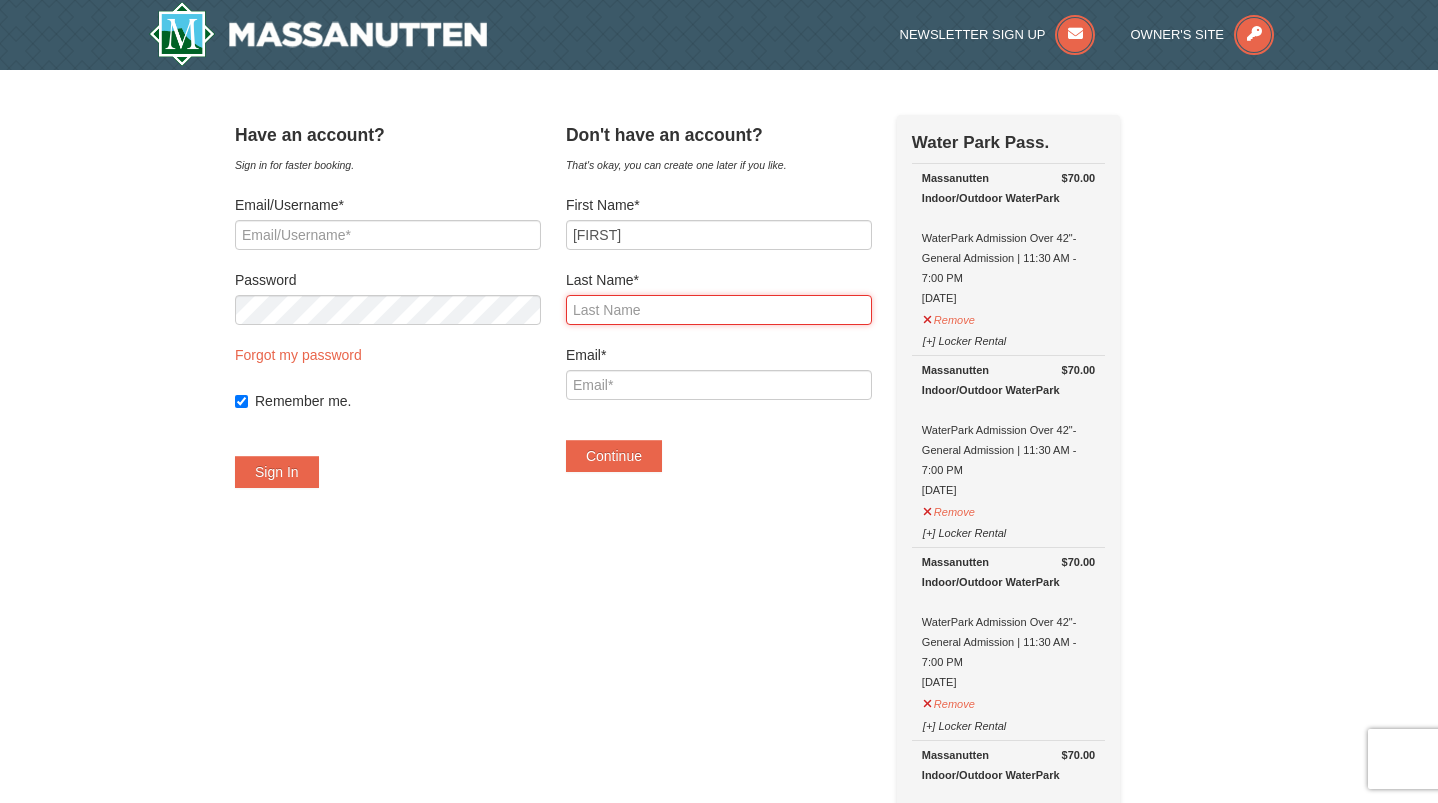 click on "Last Name*" at bounding box center [719, 310] 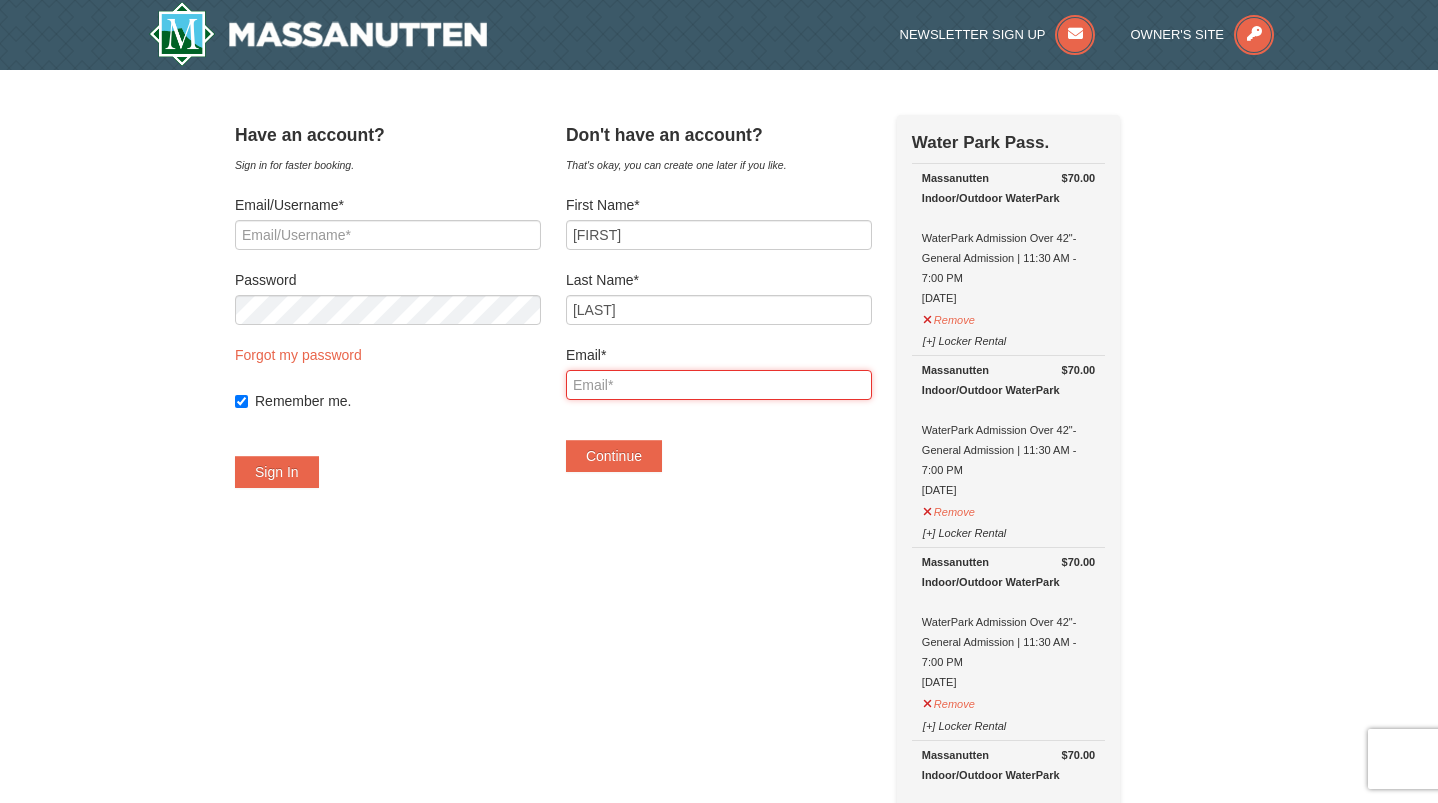 type on "[EMAIL]" 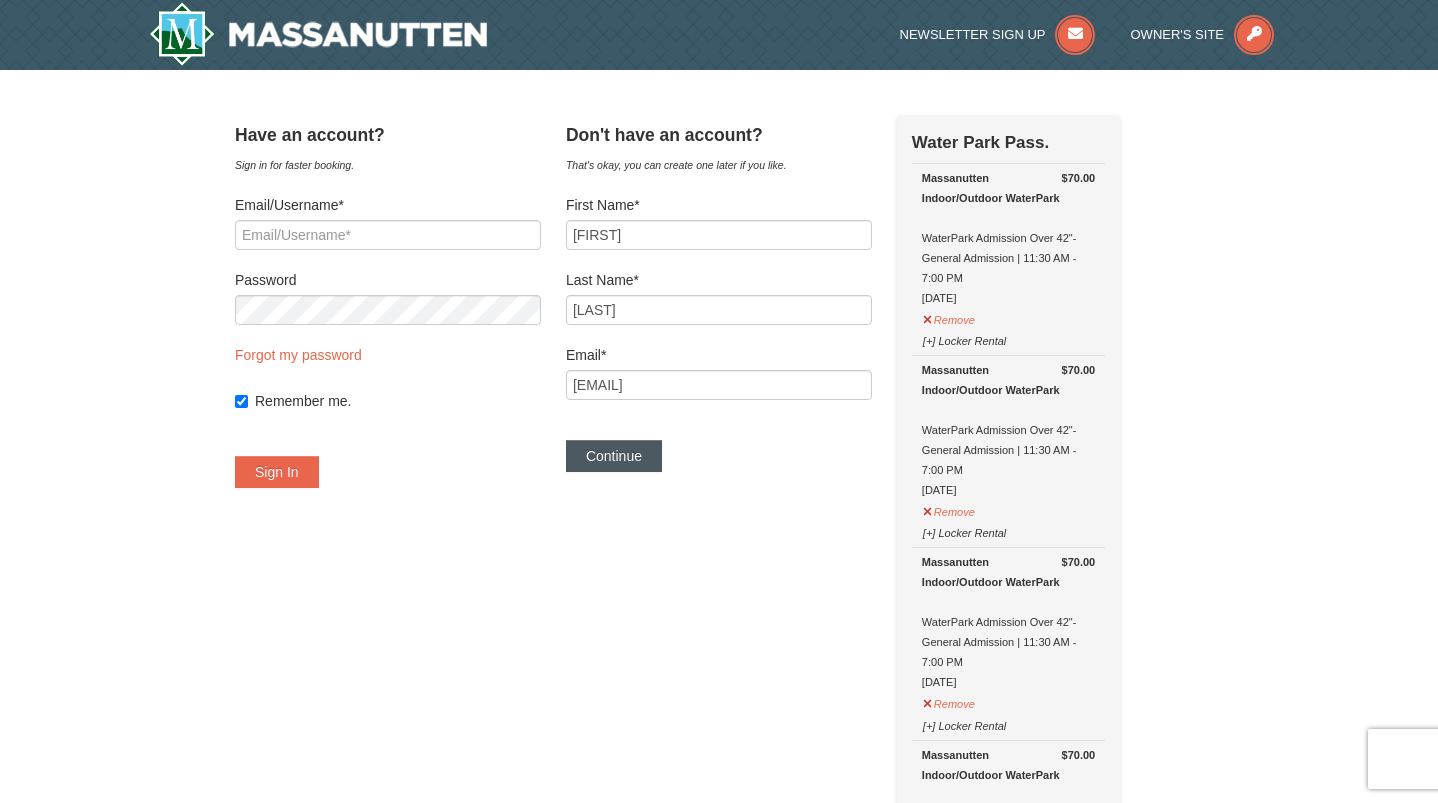 click on "Continue" at bounding box center (614, 456) 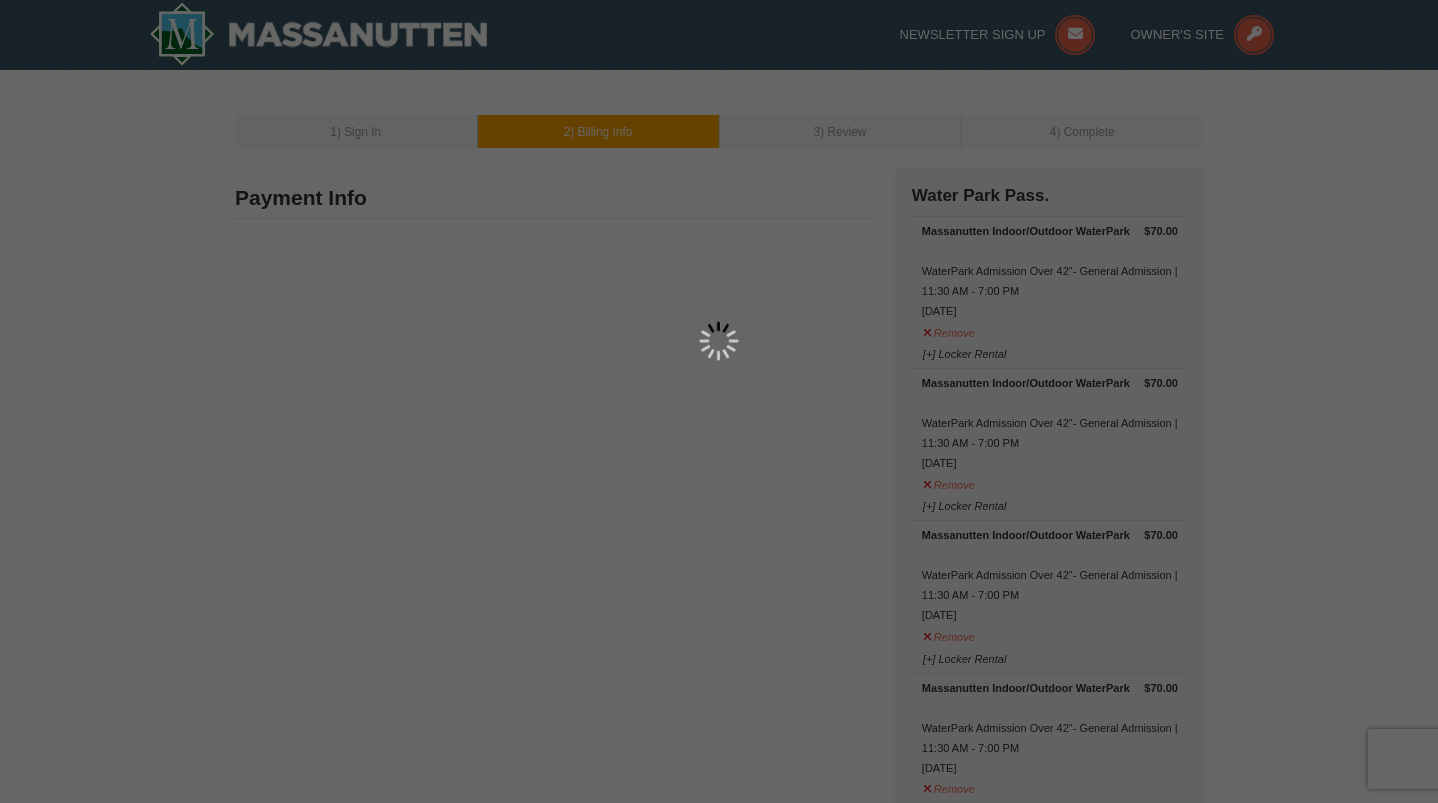 type on "[FIRST] [LAST]" 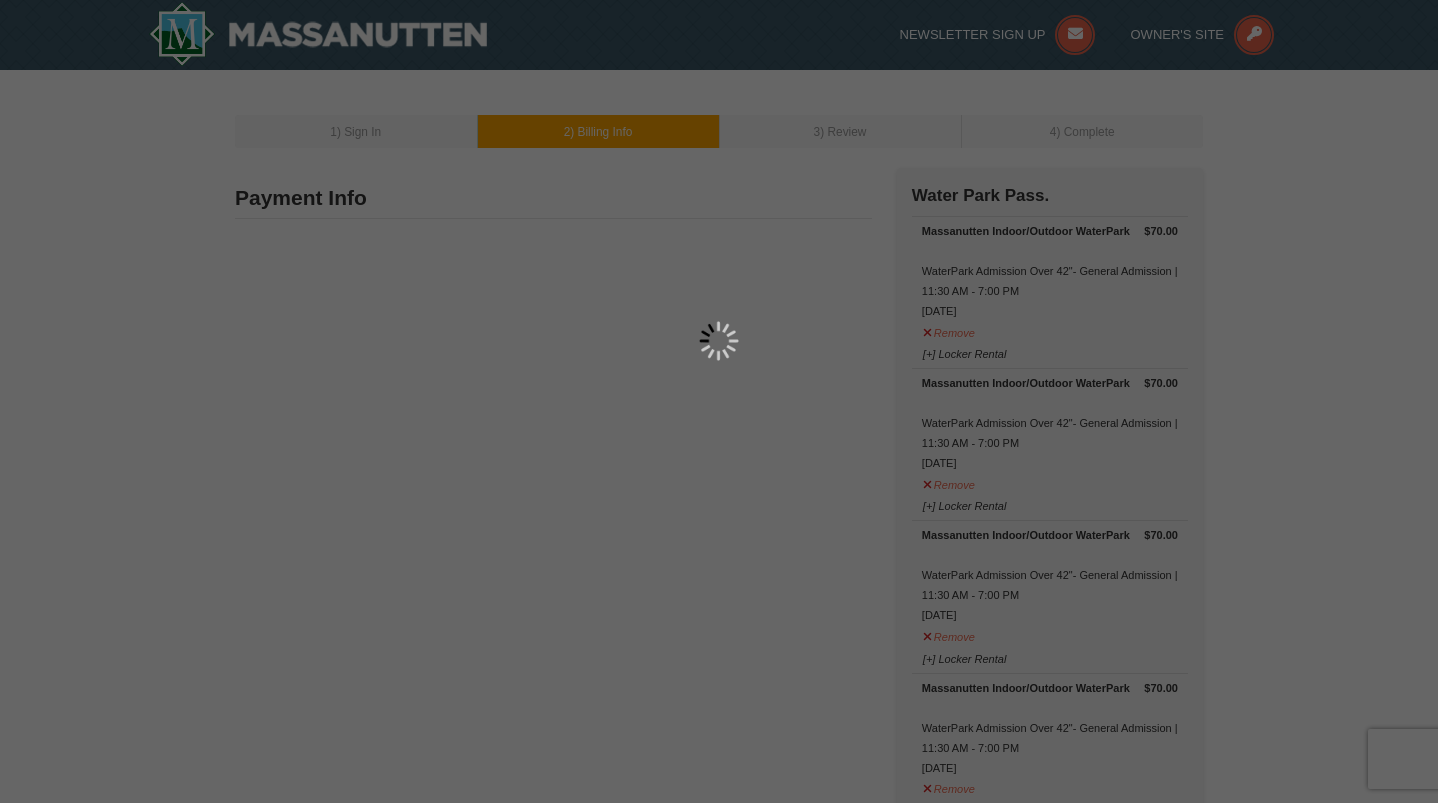 type on "[EMAIL]" 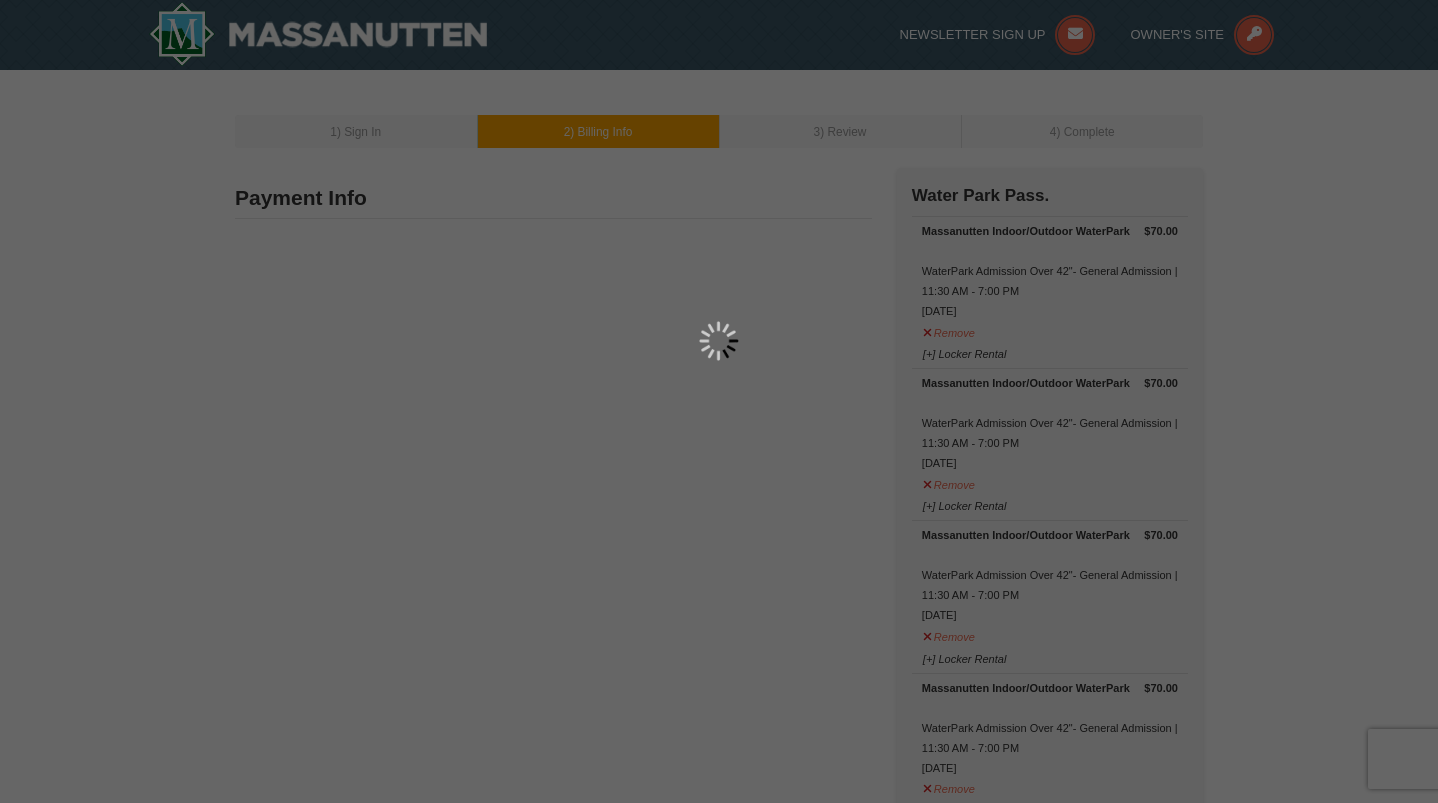 scroll, scrollTop: 0, scrollLeft: 0, axis: both 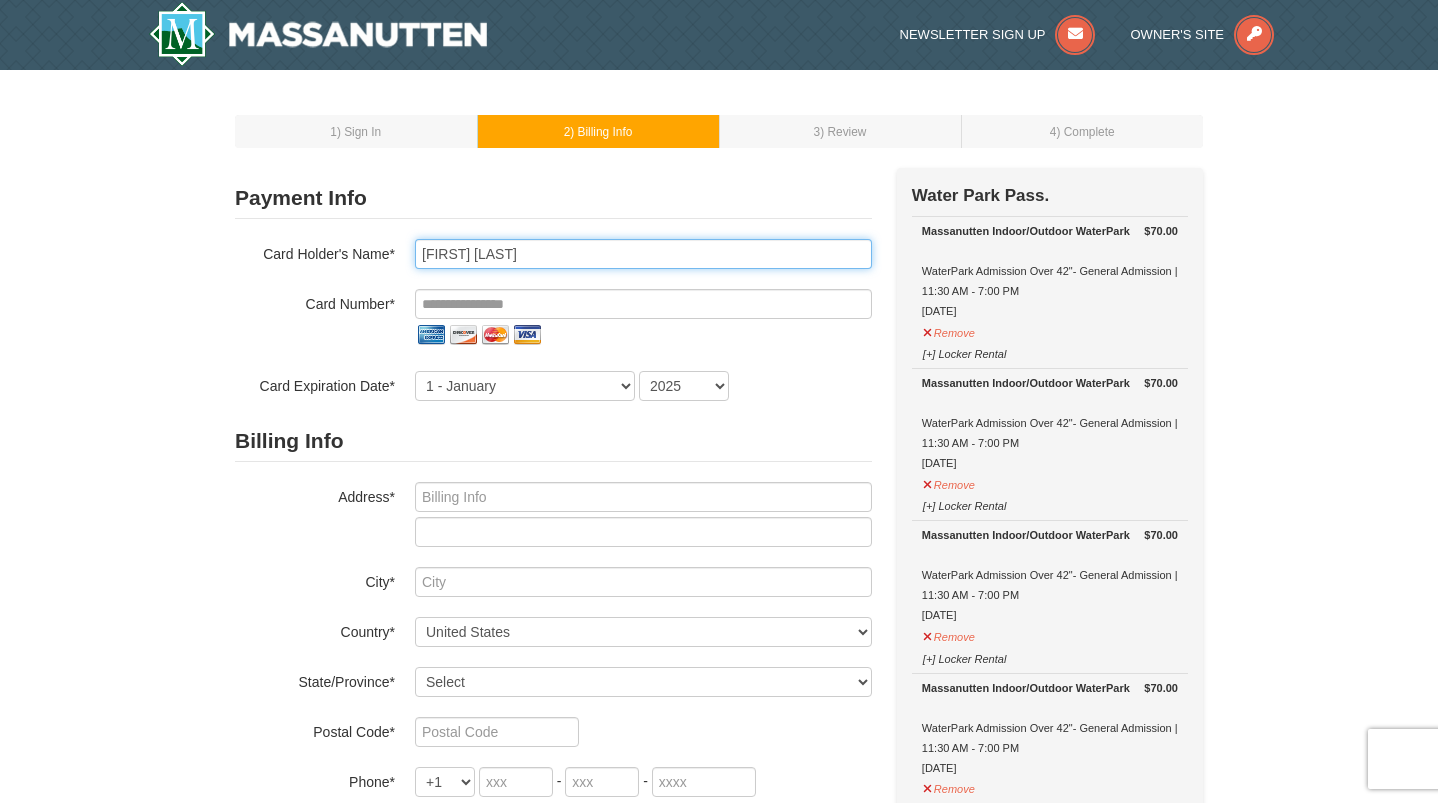 drag, startPoint x: 498, startPoint y: 251, endPoint x: 384, endPoint y: 249, distance: 114.01754 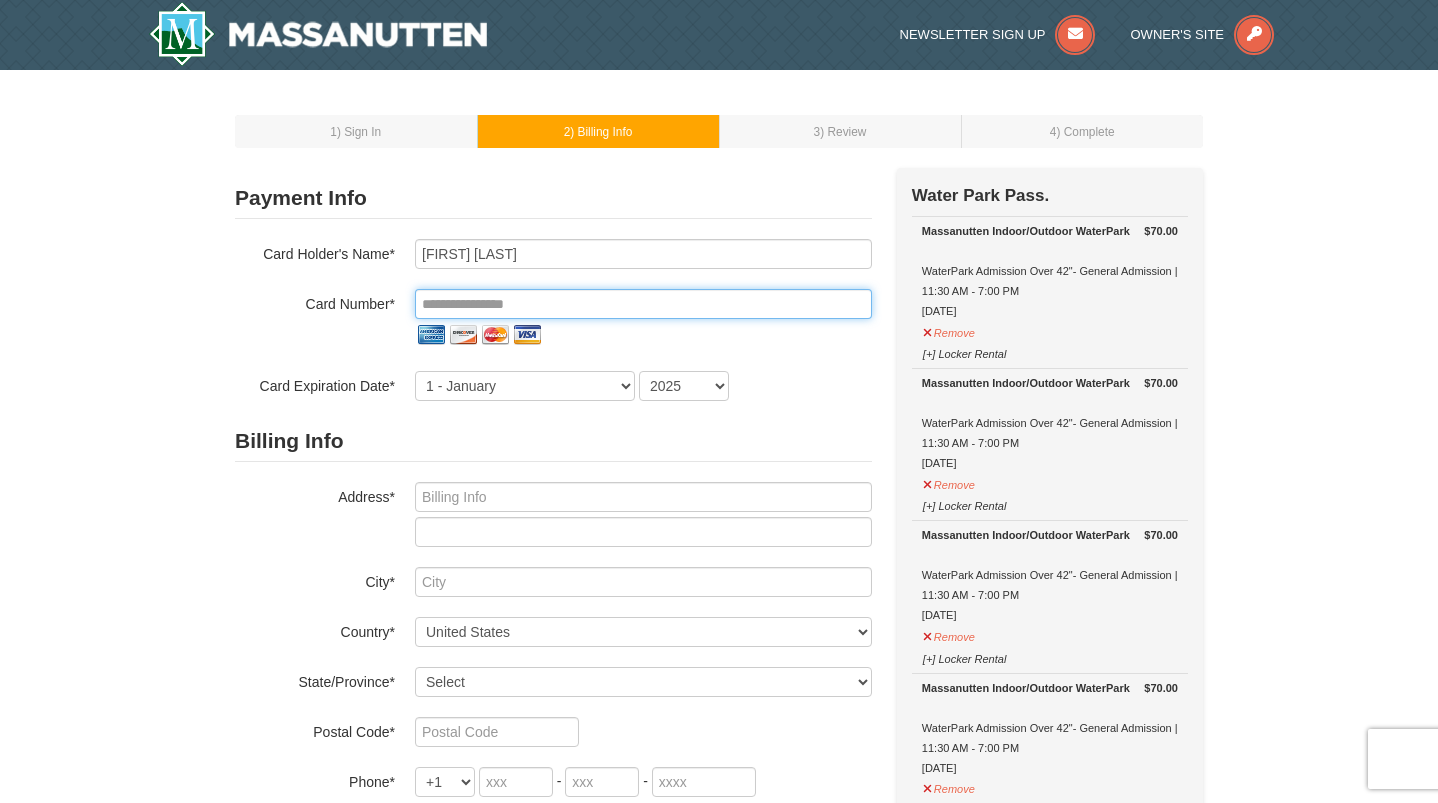 click at bounding box center (643, 304) 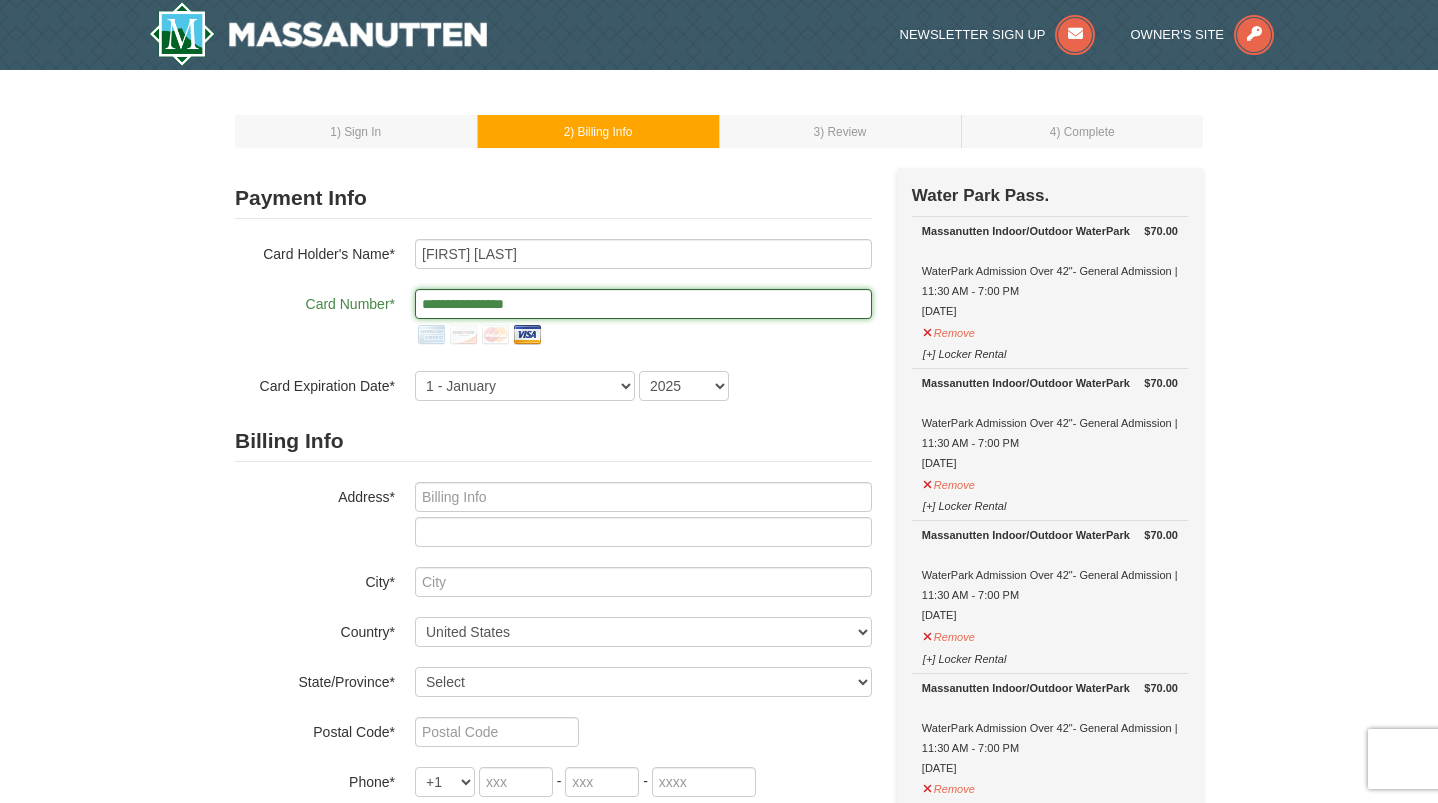 type on "**********" 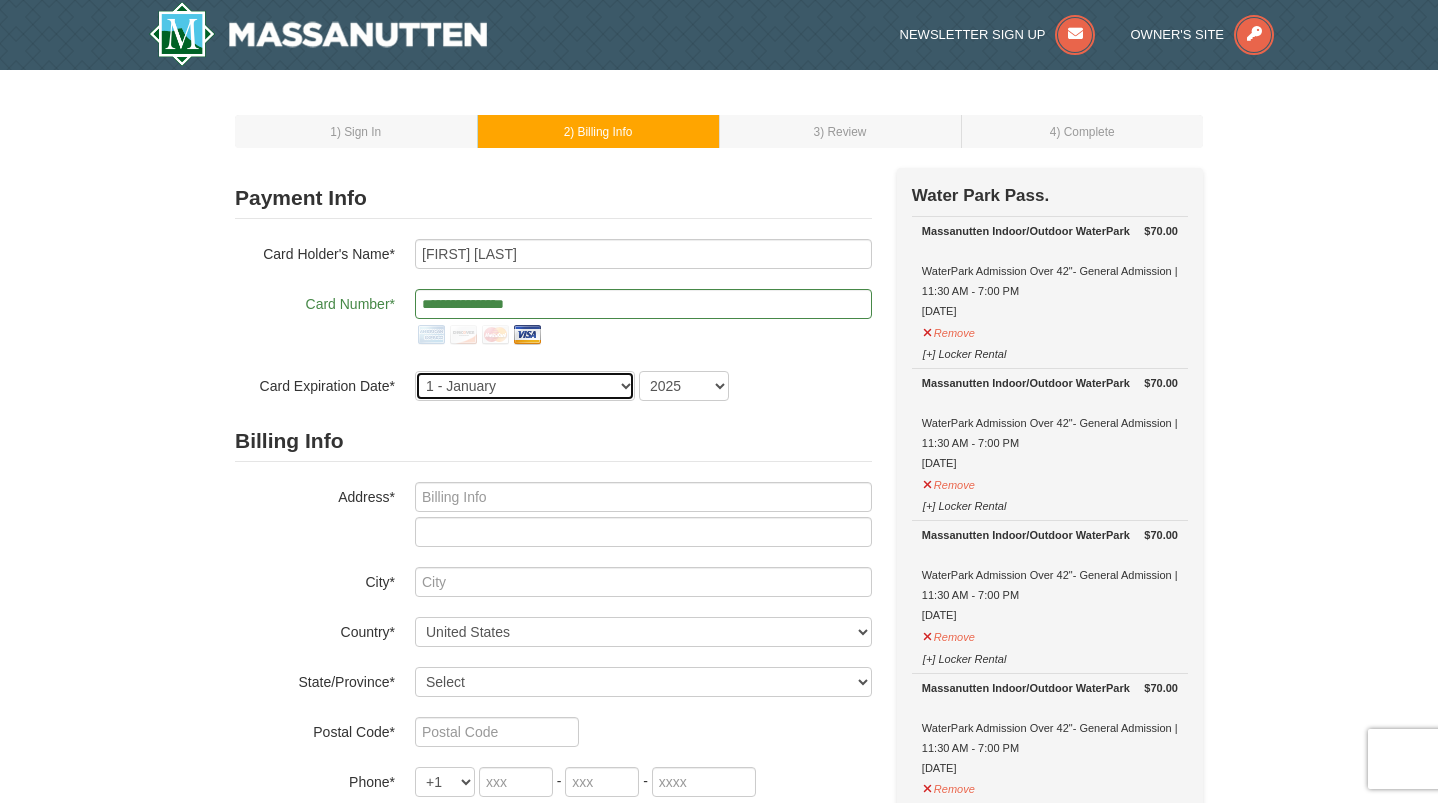 select on "11" 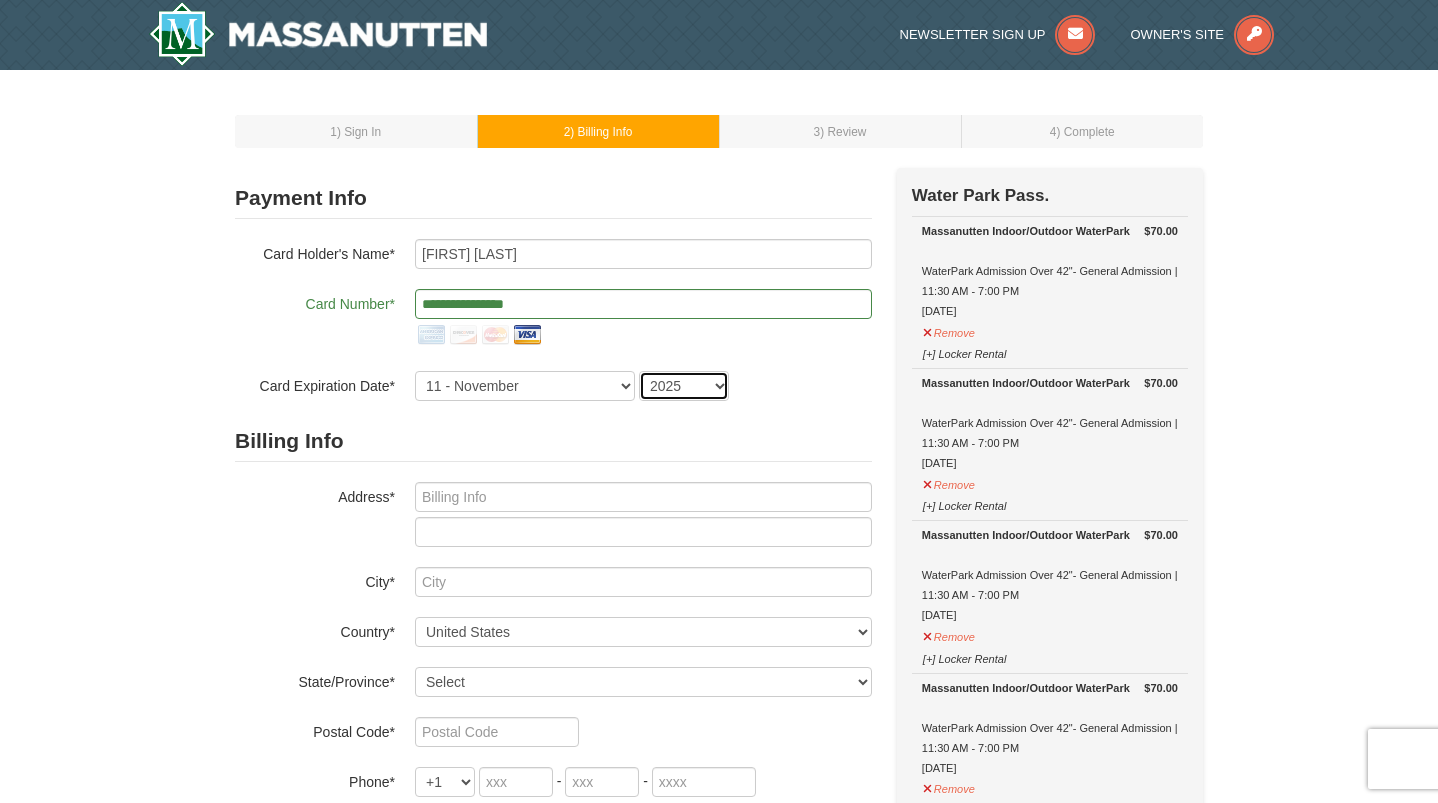select on "2026" 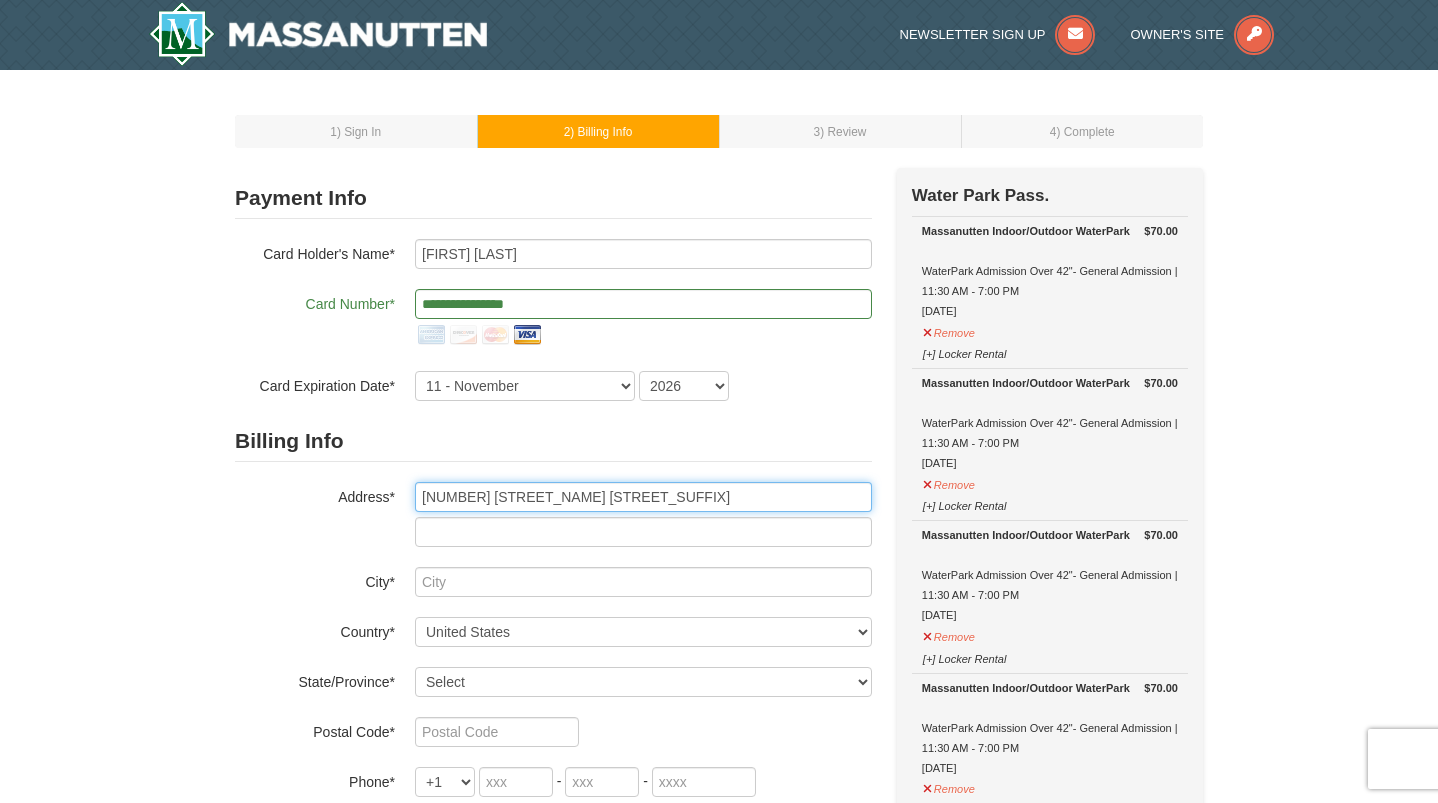 type on "[NUMBER] [STREET_NAME] [STREET_SUFFIX]" 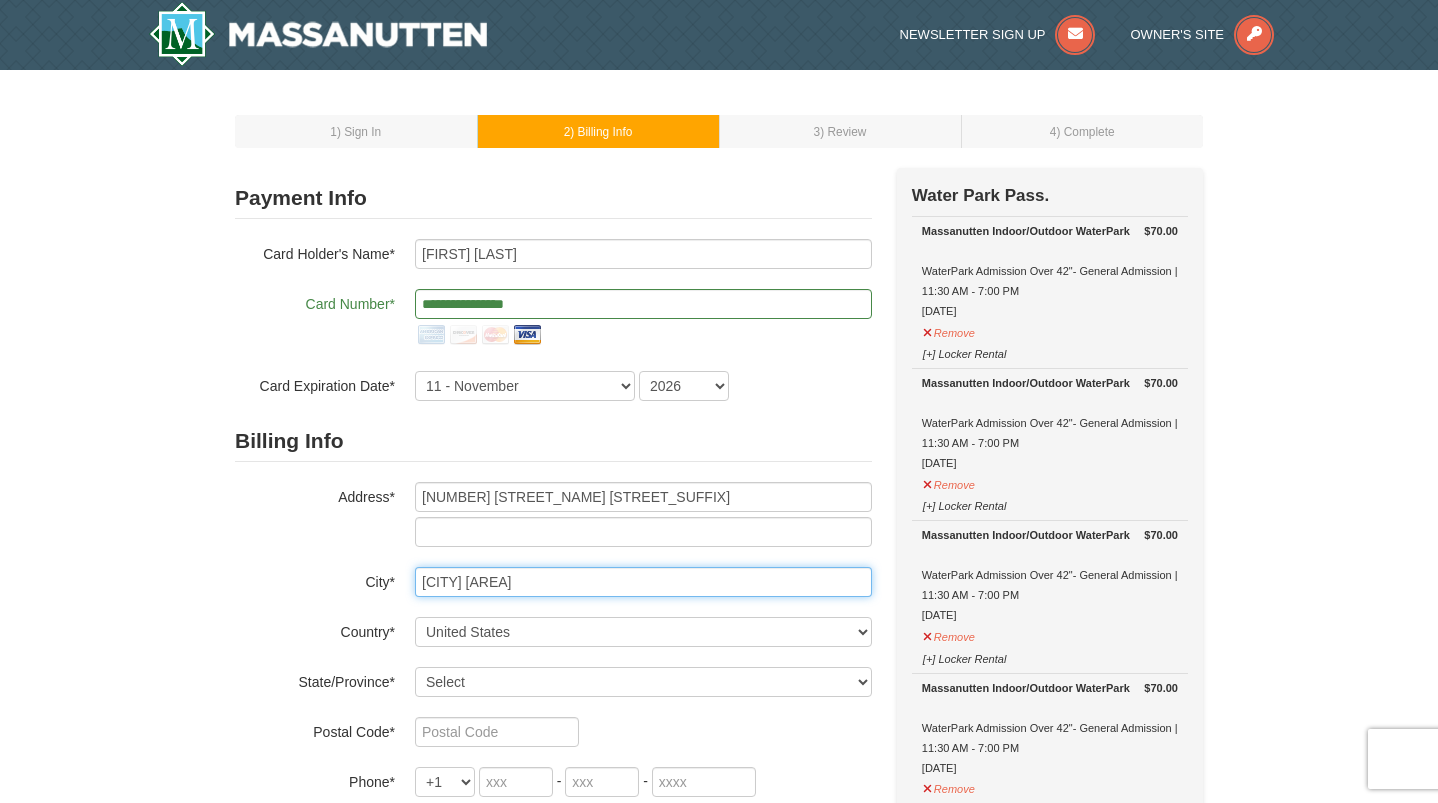 type on "[CITY] [AREA]" 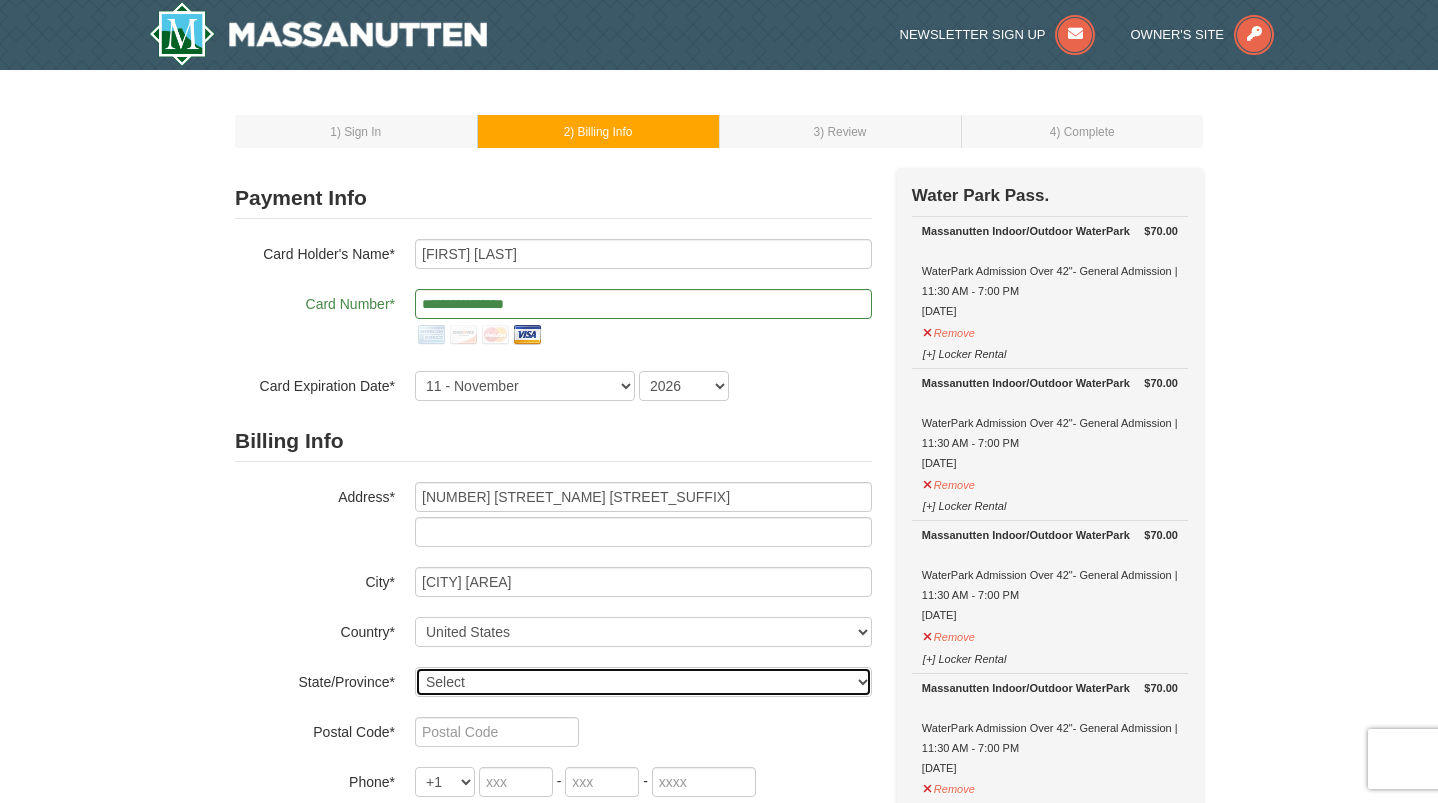 select on "[STATE]" 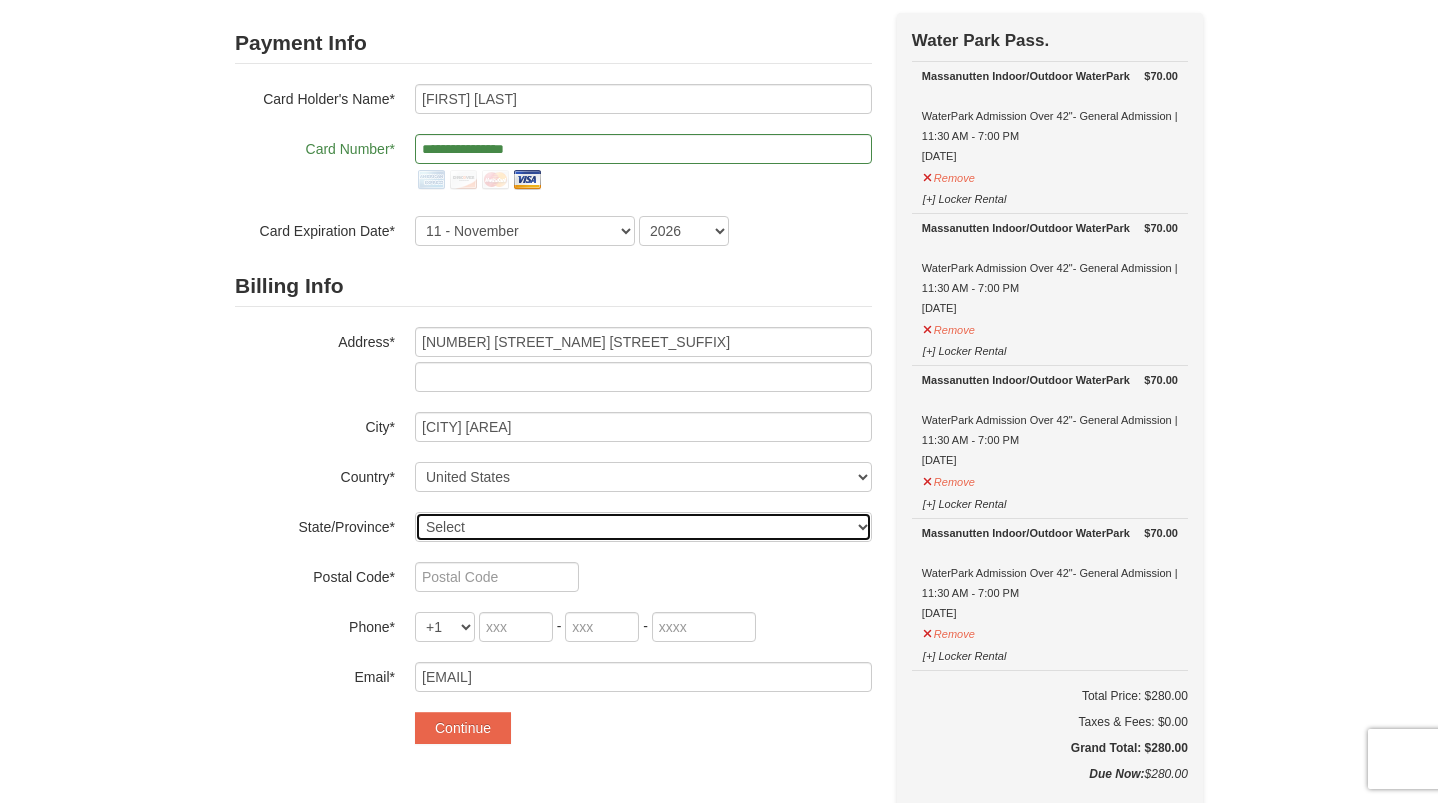 scroll, scrollTop: 174, scrollLeft: 0, axis: vertical 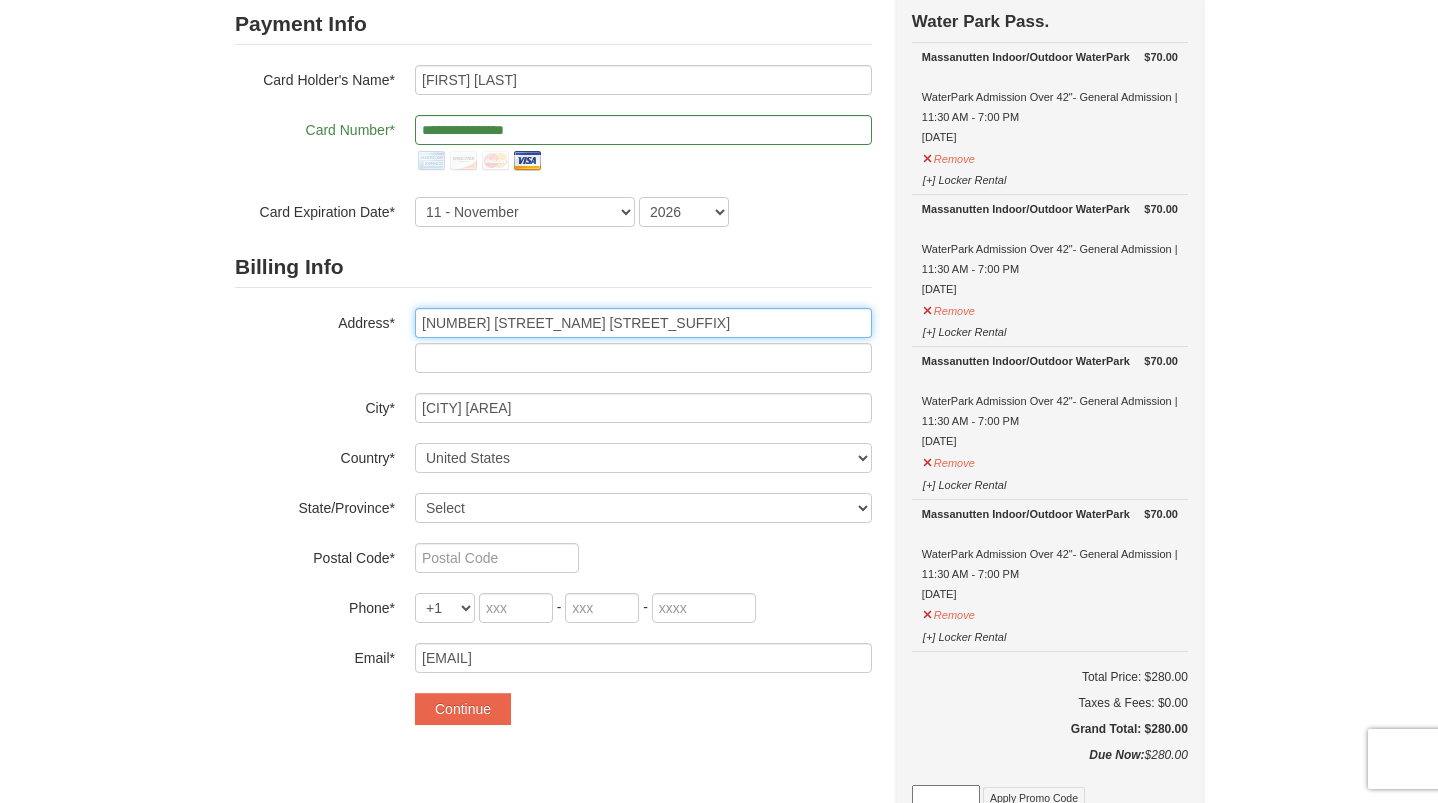 click on "[NUMBER] [STREET_NAME] [STREET_SUFFIX]" at bounding box center (643, 323) 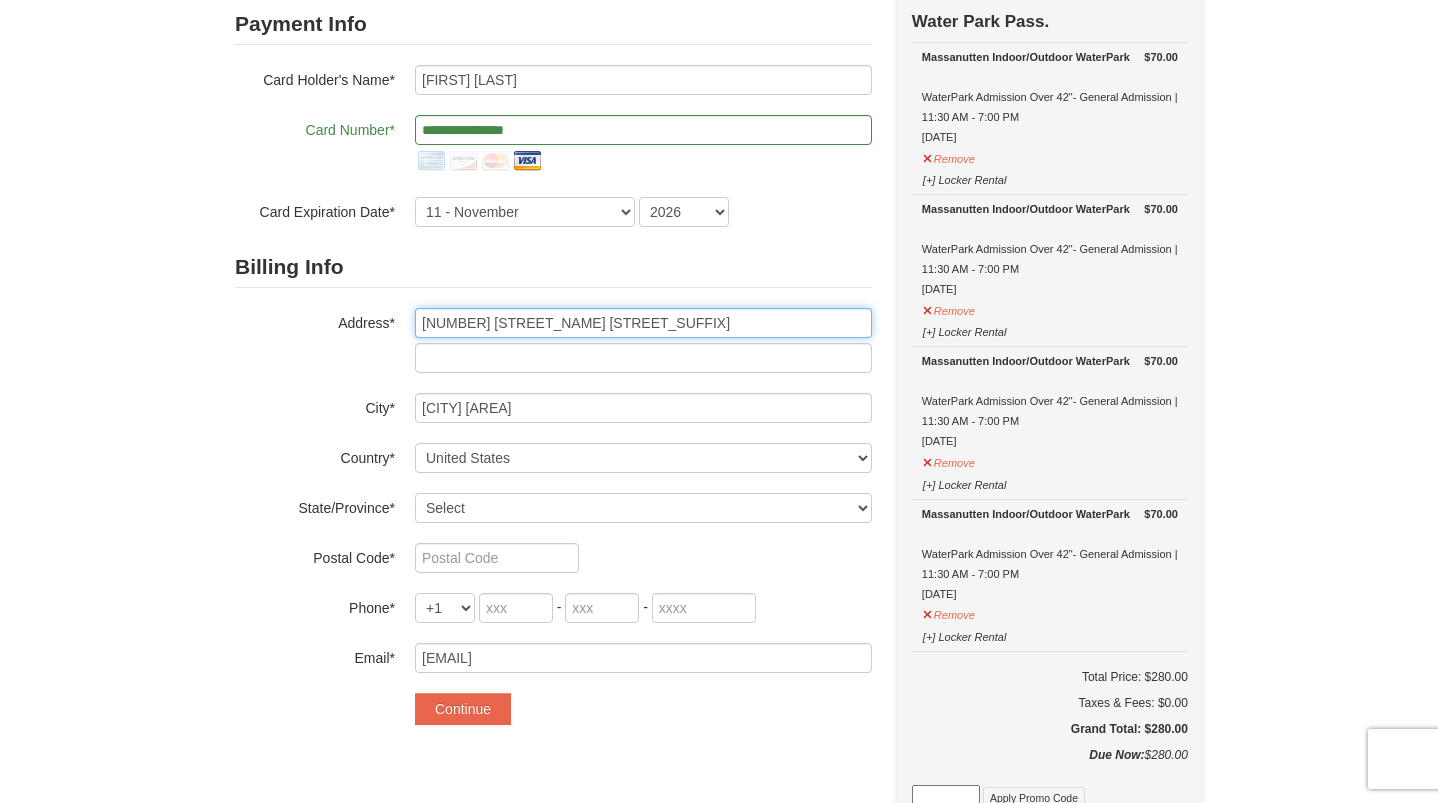 type on "[NUMBER] [STREET_NAME] [STREET_SUFFIX]" 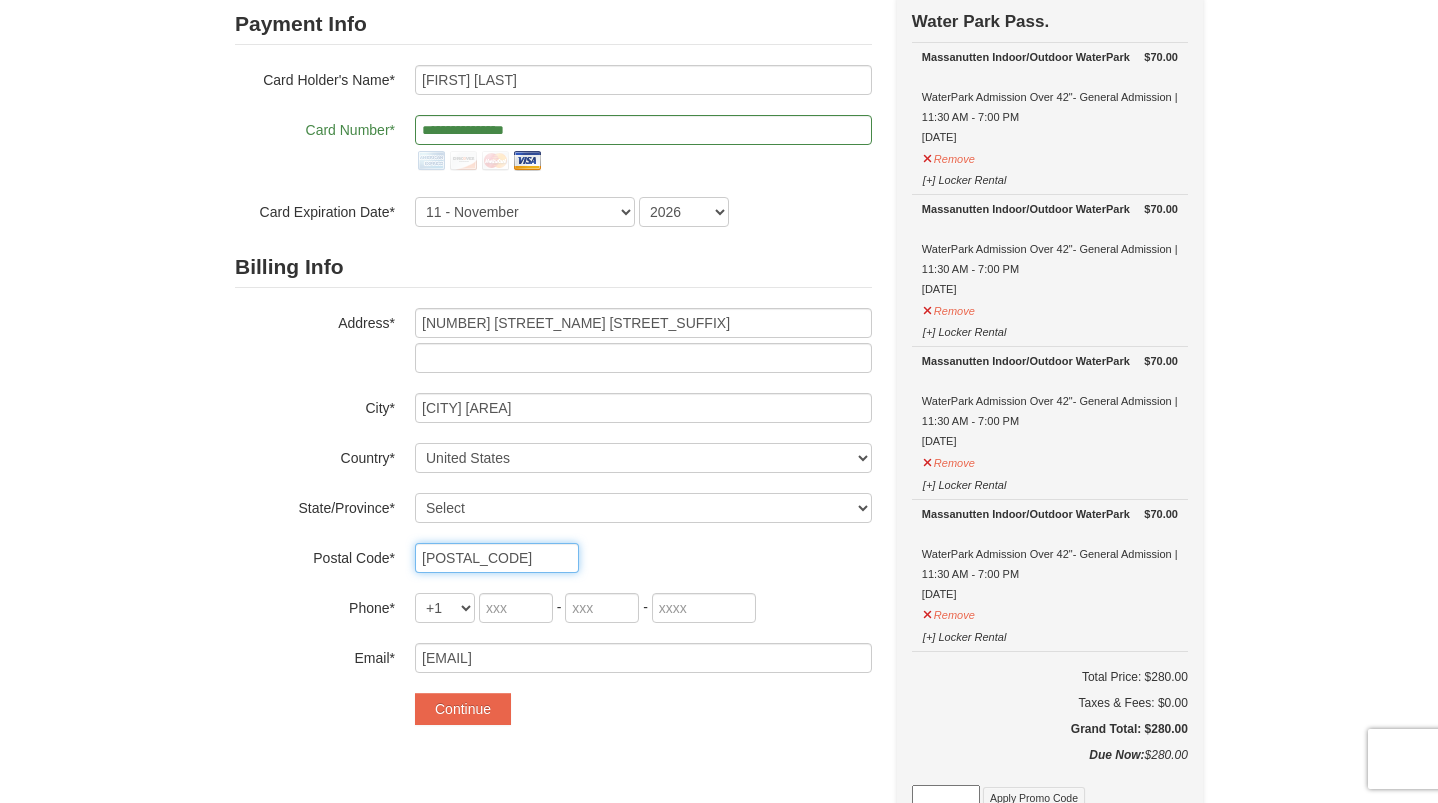 type on "[POSTAL_CODE]" 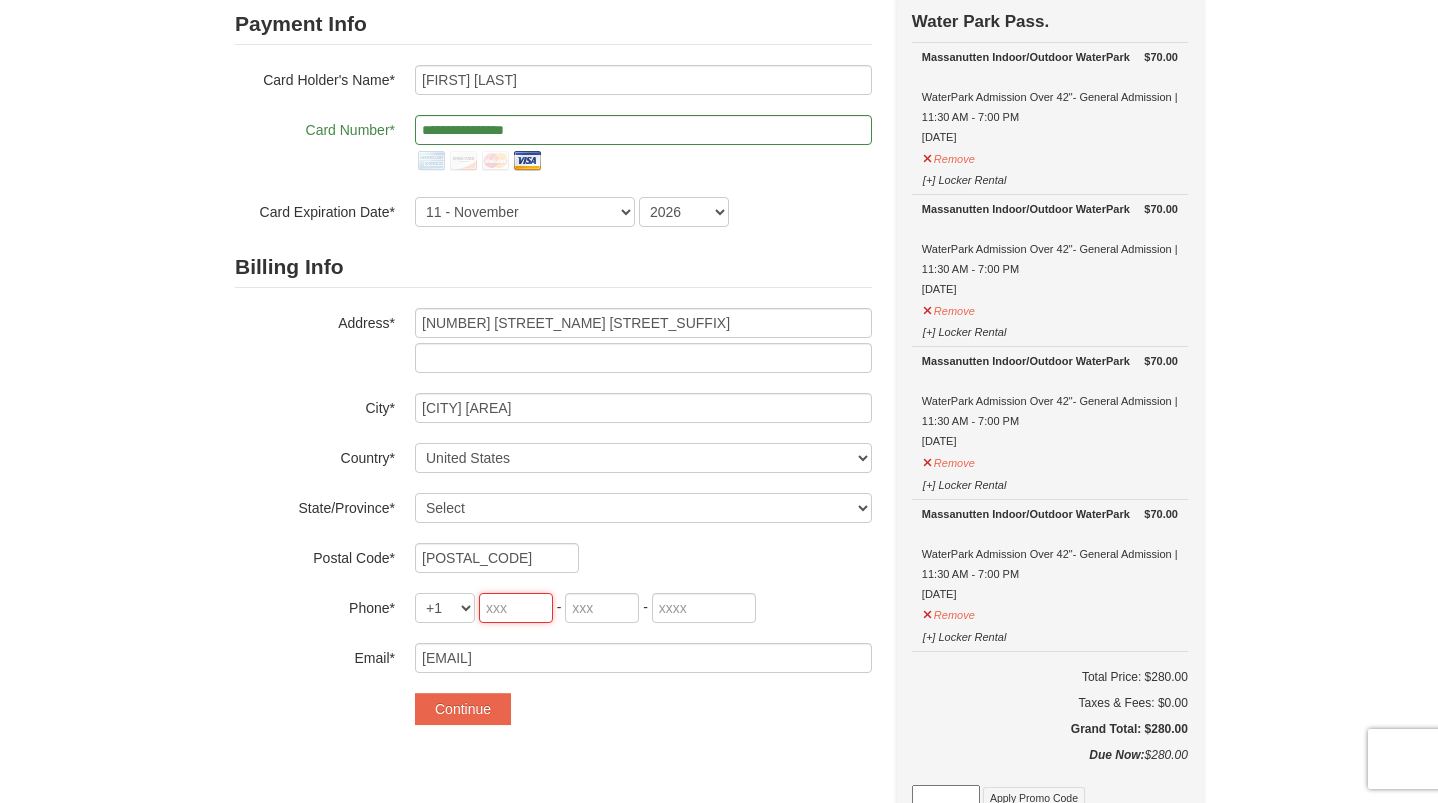 click at bounding box center (516, 608) 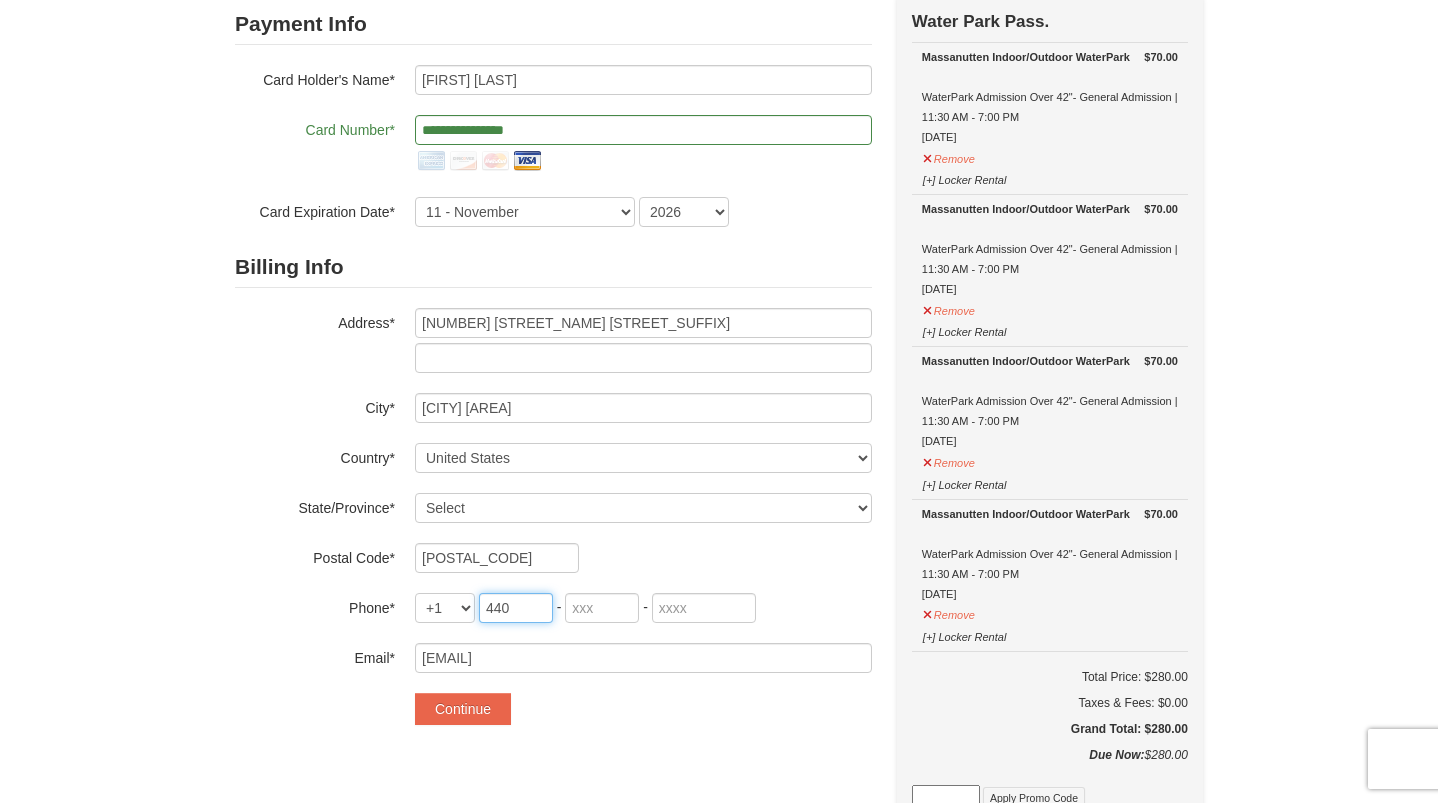 type on "440" 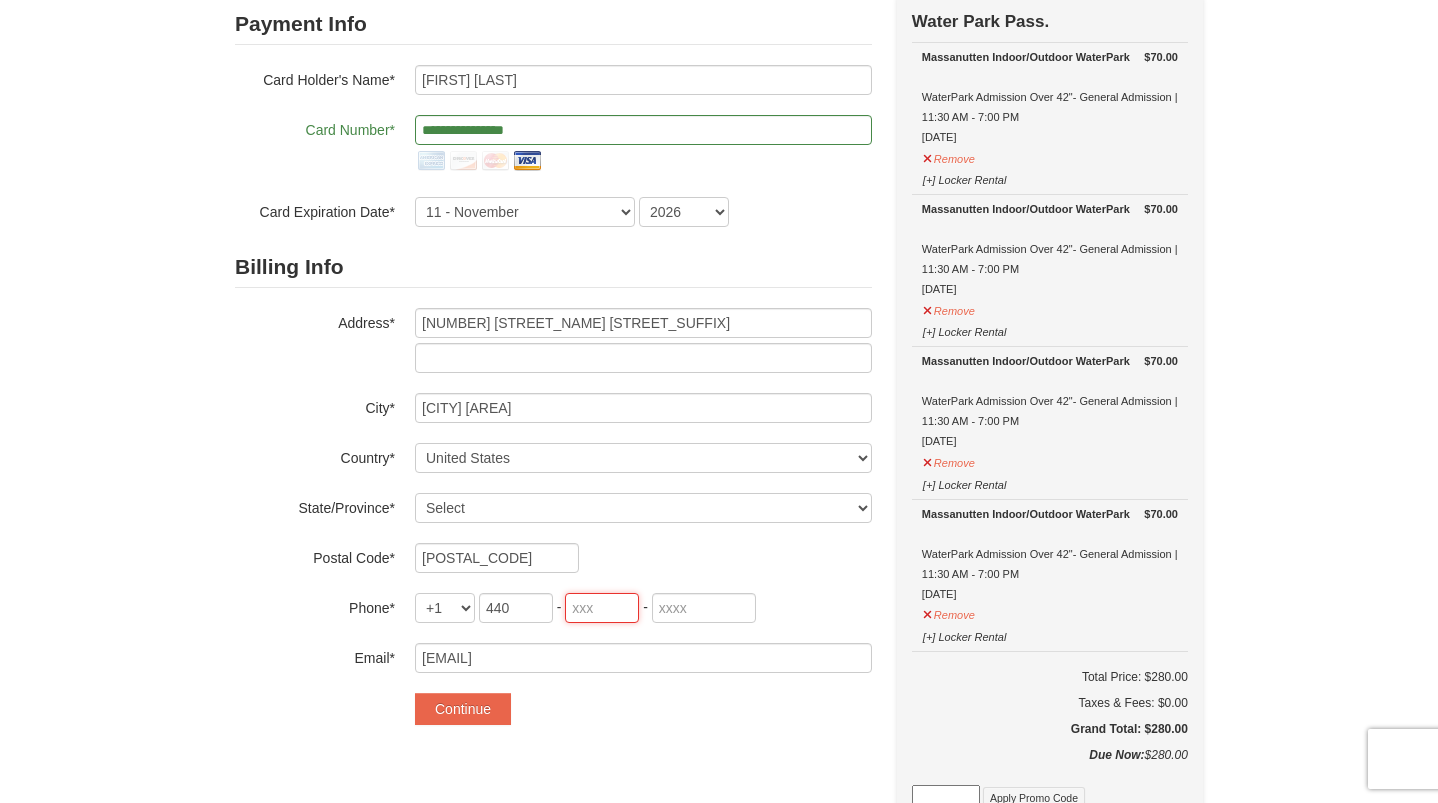 click at bounding box center (602, 608) 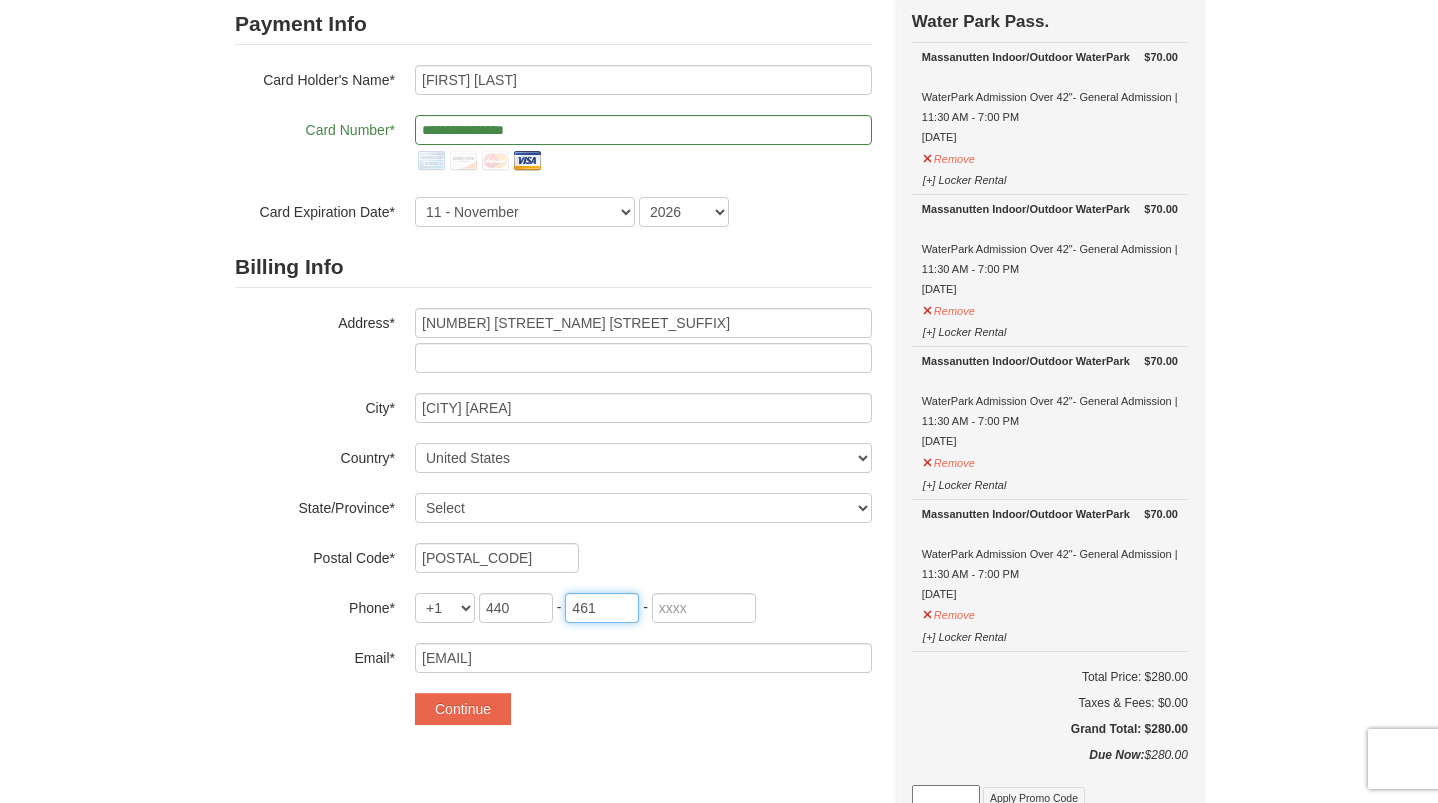 type on "461" 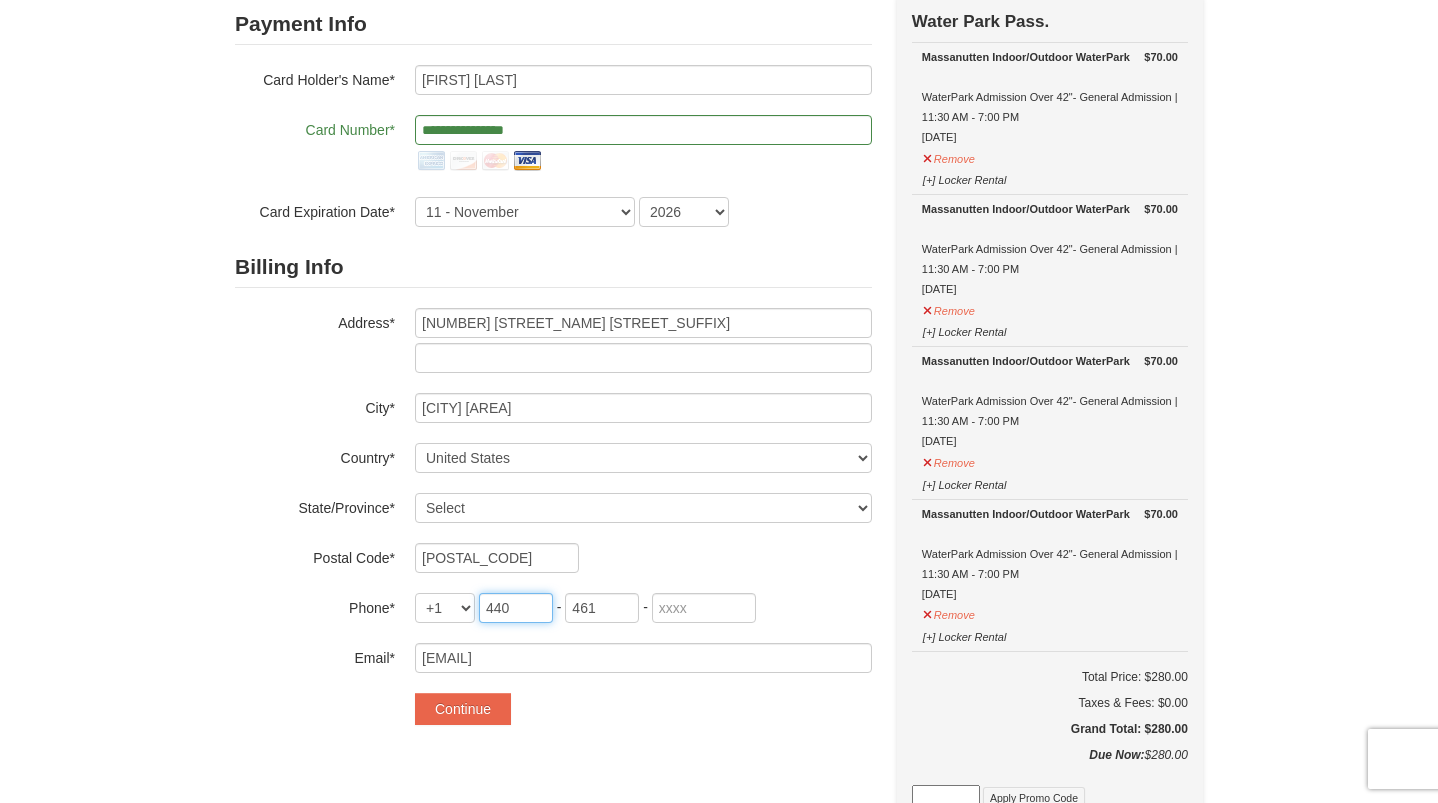 drag, startPoint x: 532, startPoint y: 609, endPoint x: 414, endPoint y: 598, distance: 118.511604 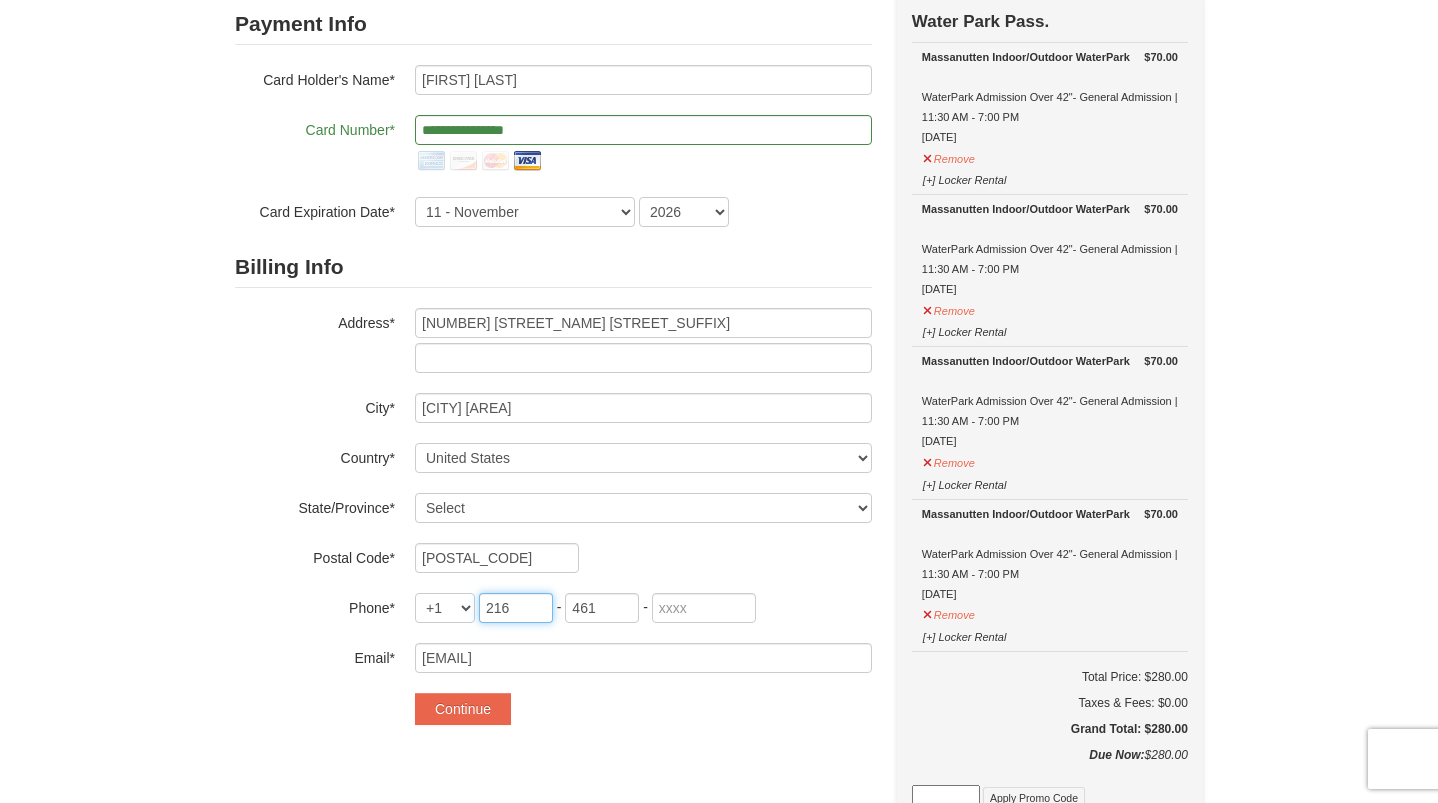 type on "216" 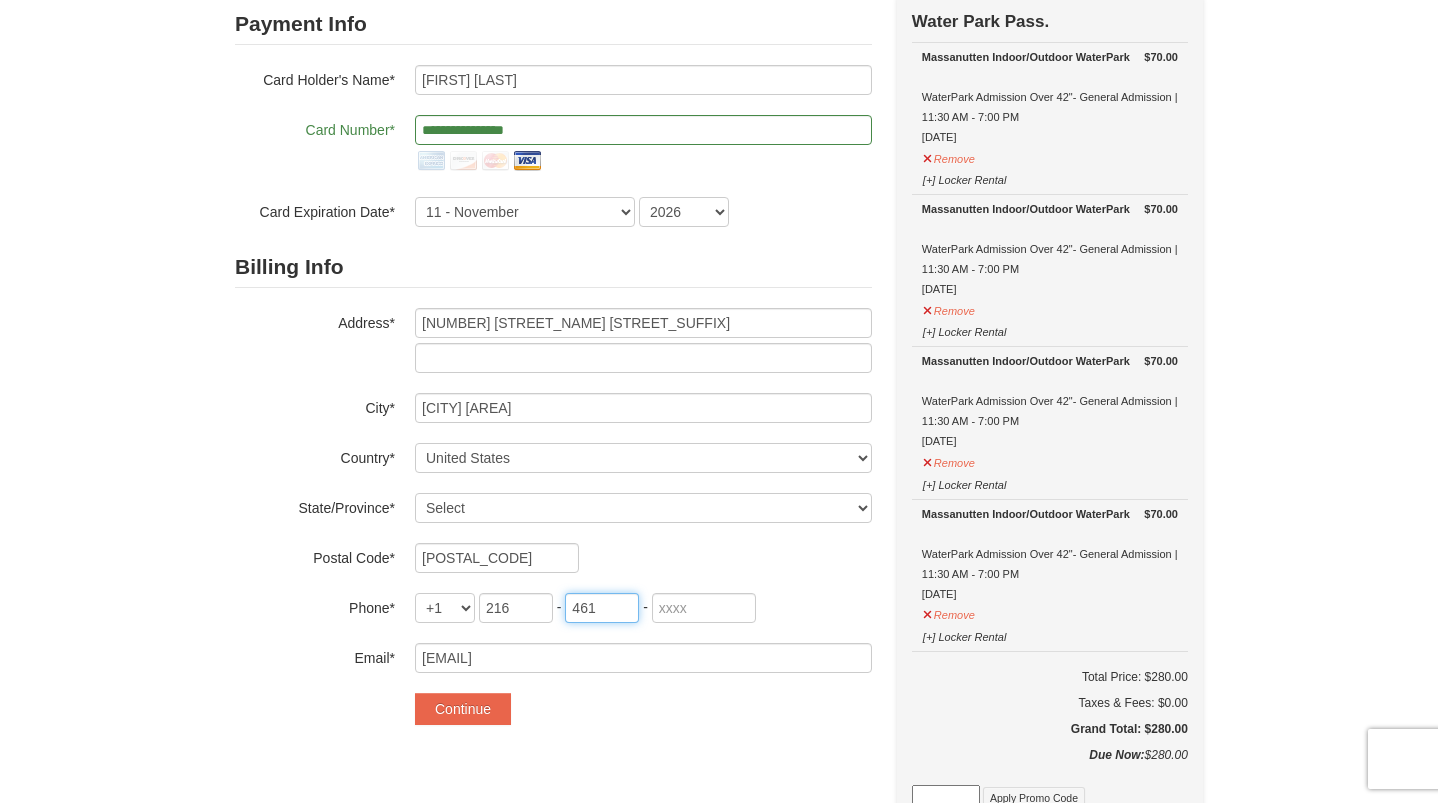 drag, startPoint x: 621, startPoint y: 606, endPoint x: 536, endPoint y: 603, distance: 85.052925 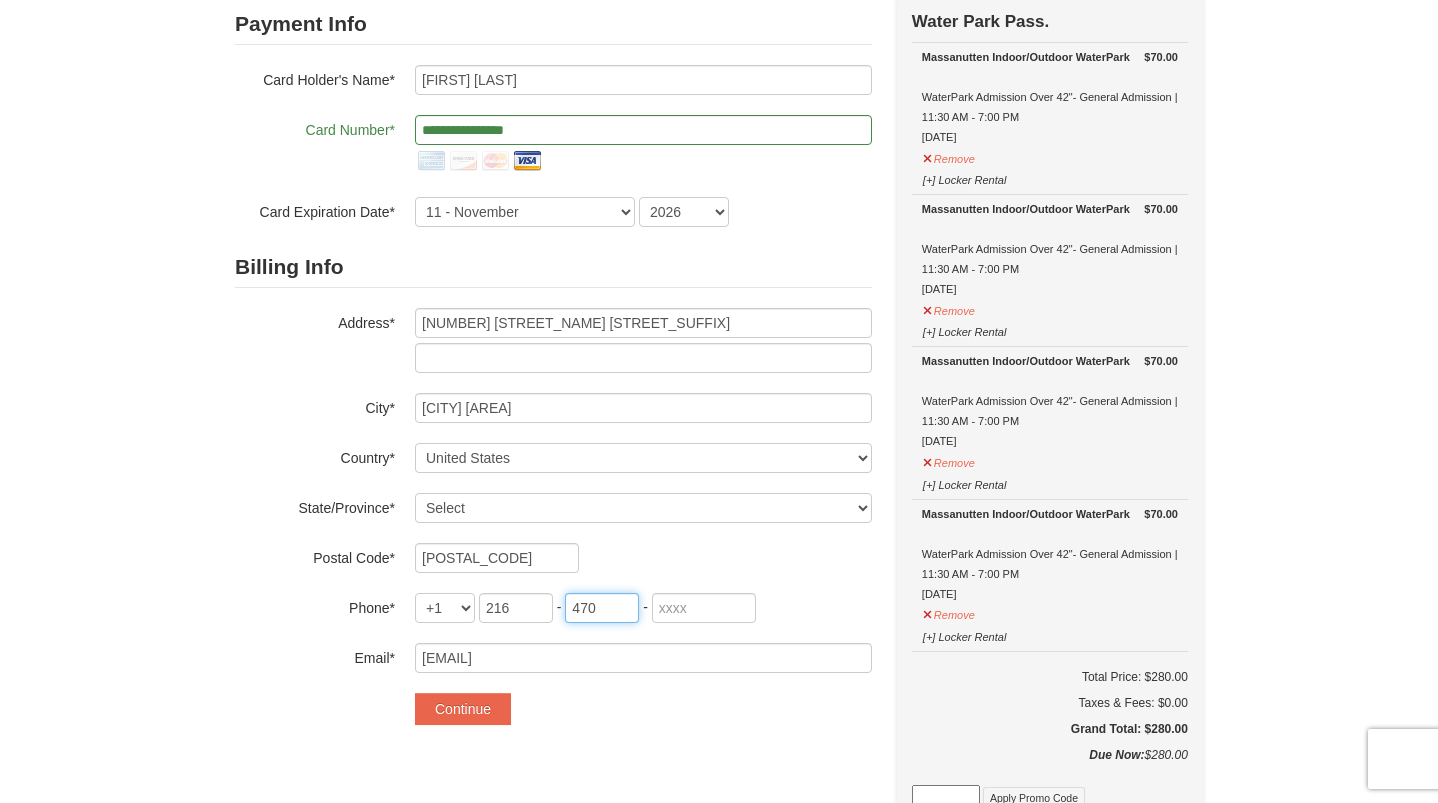 type on "470" 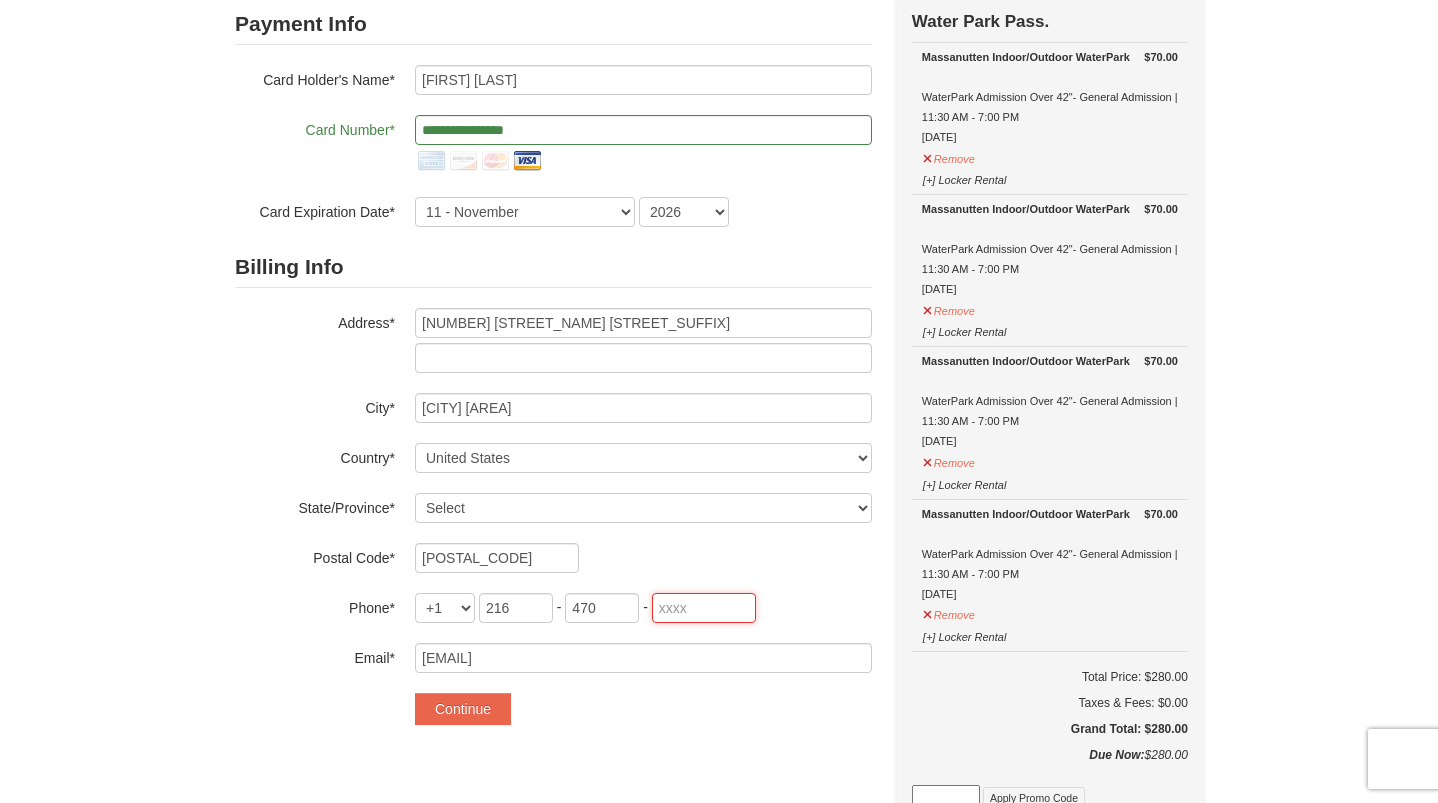 click at bounding box center [704, 608] 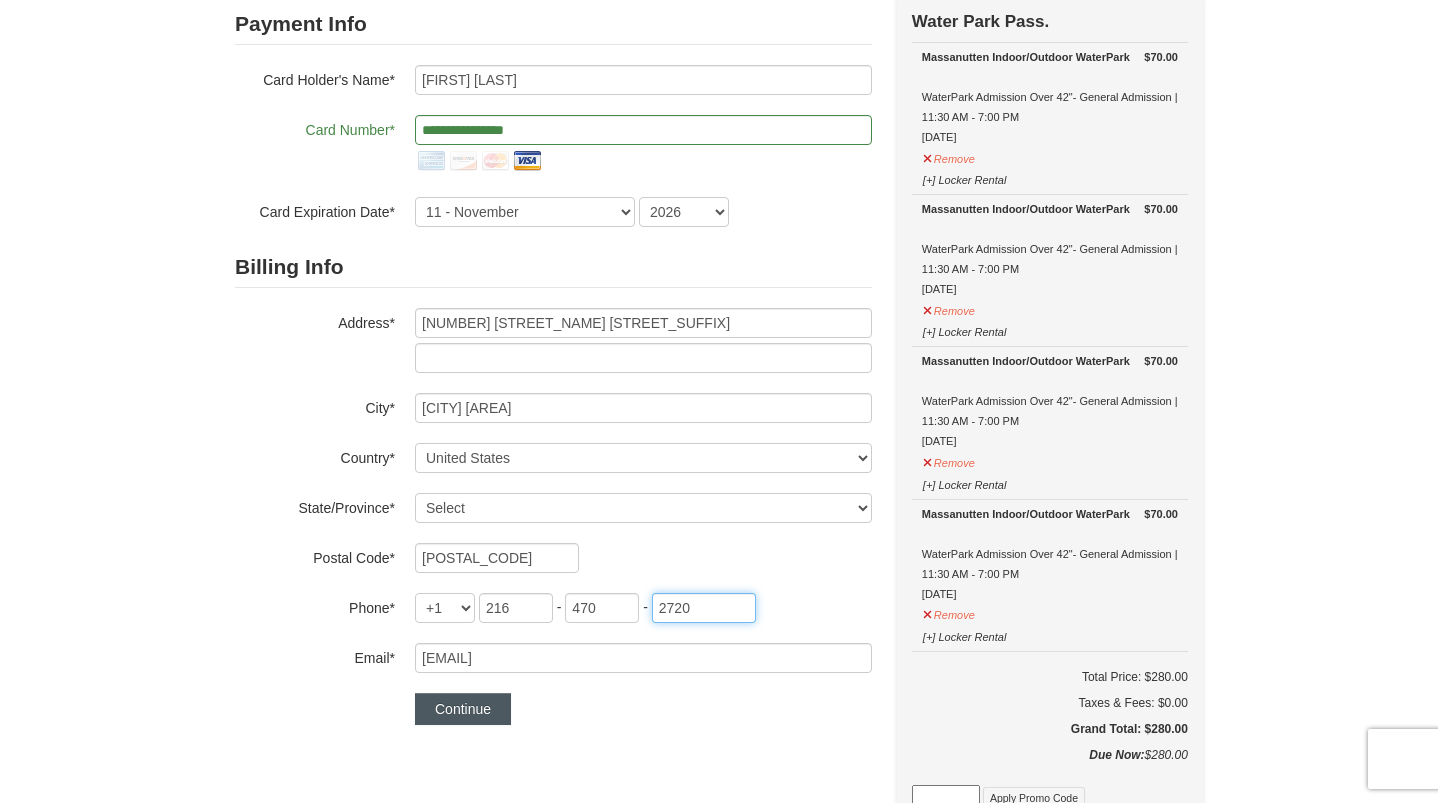 type on "2720" 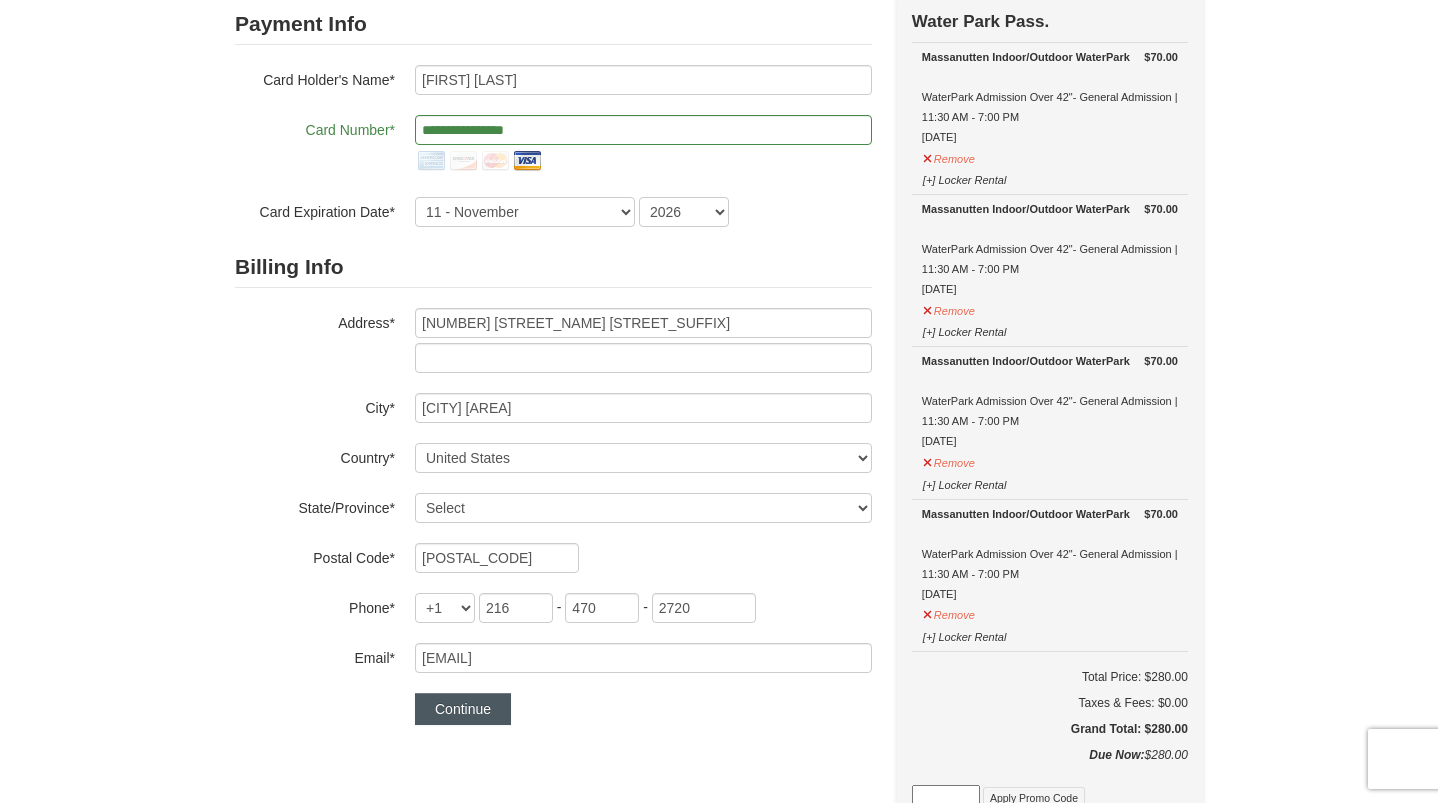 click on "Continue" at bounding box center (463, 709) 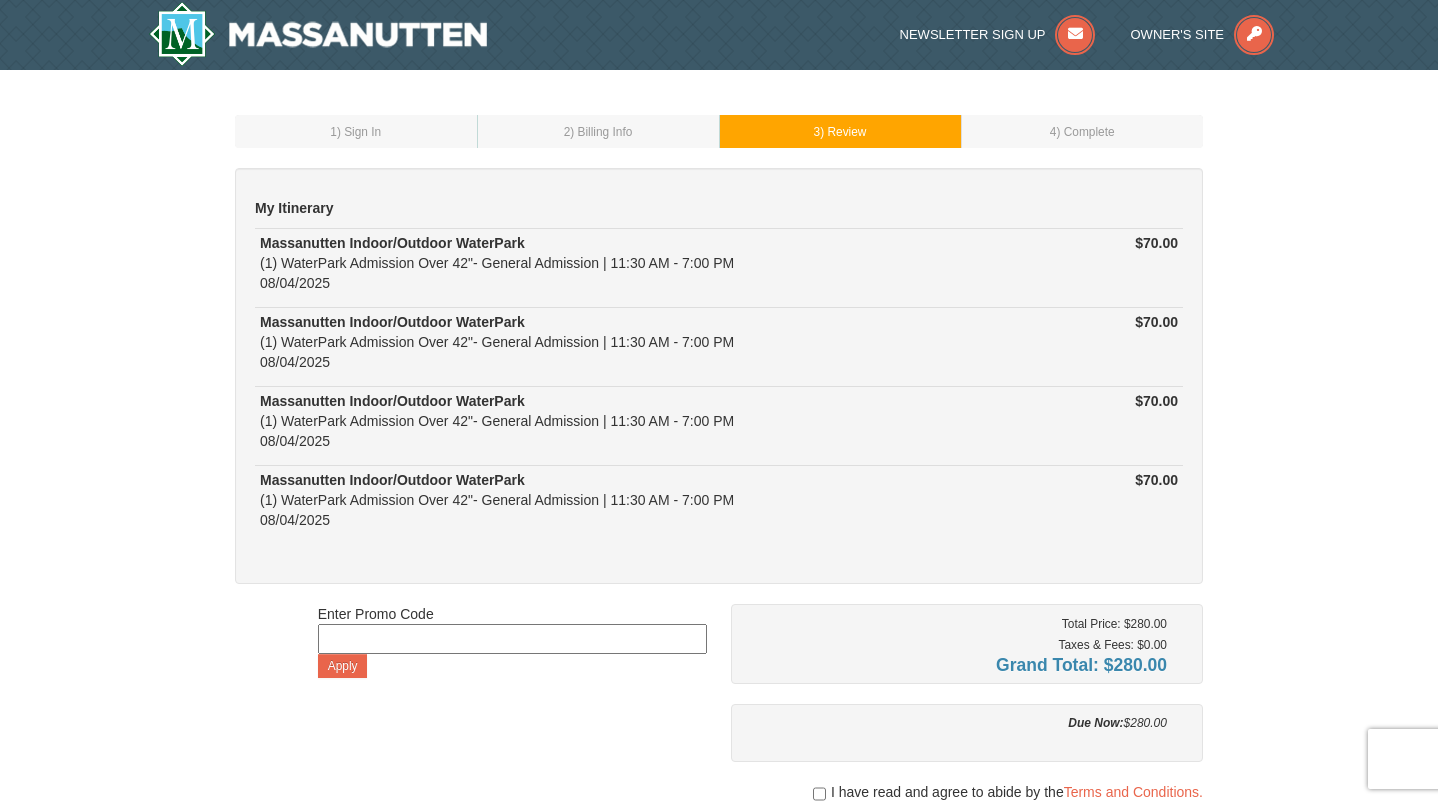 scroll, scrollTop: 0, scrollLeft: 0, axis: both 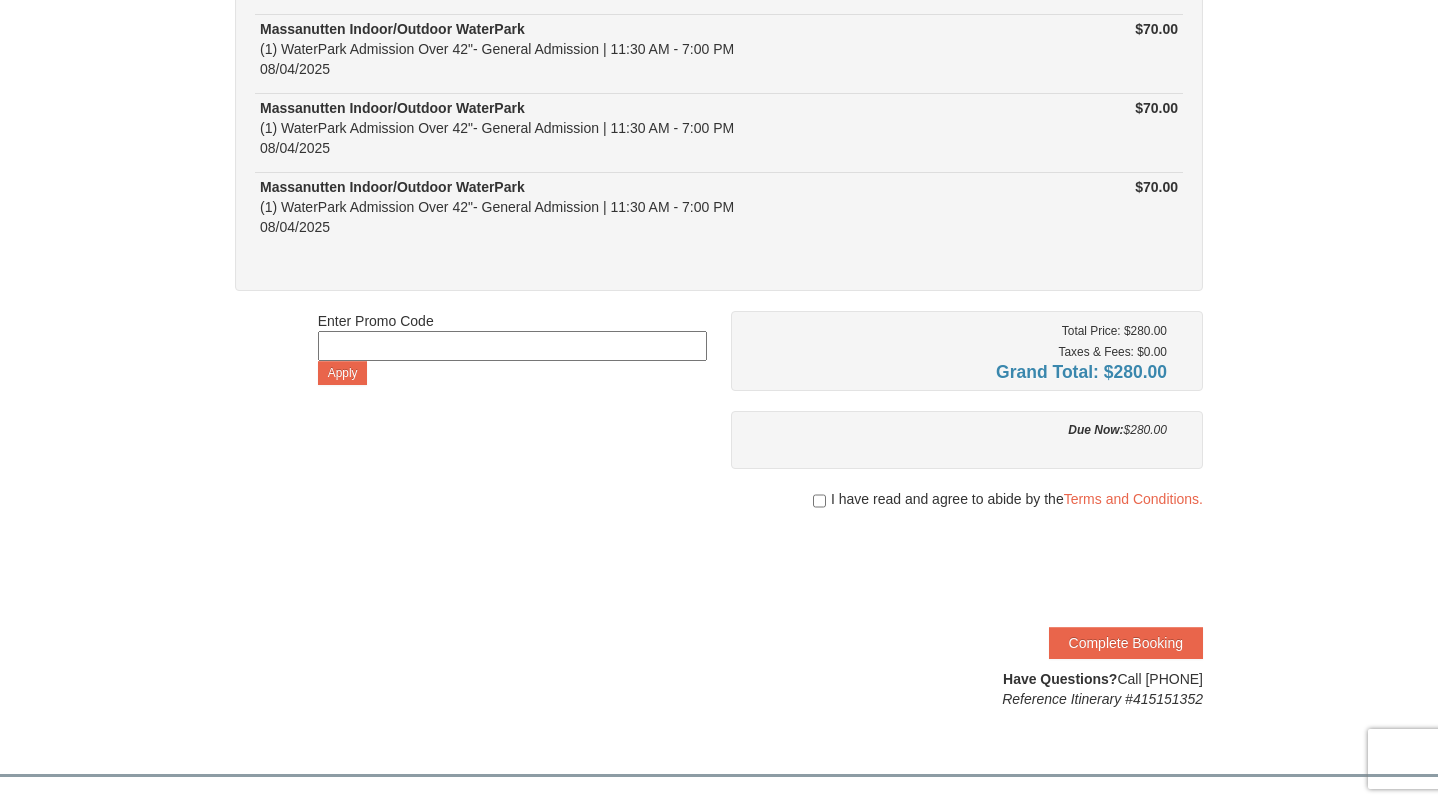 click at bounding box center (819, 501) 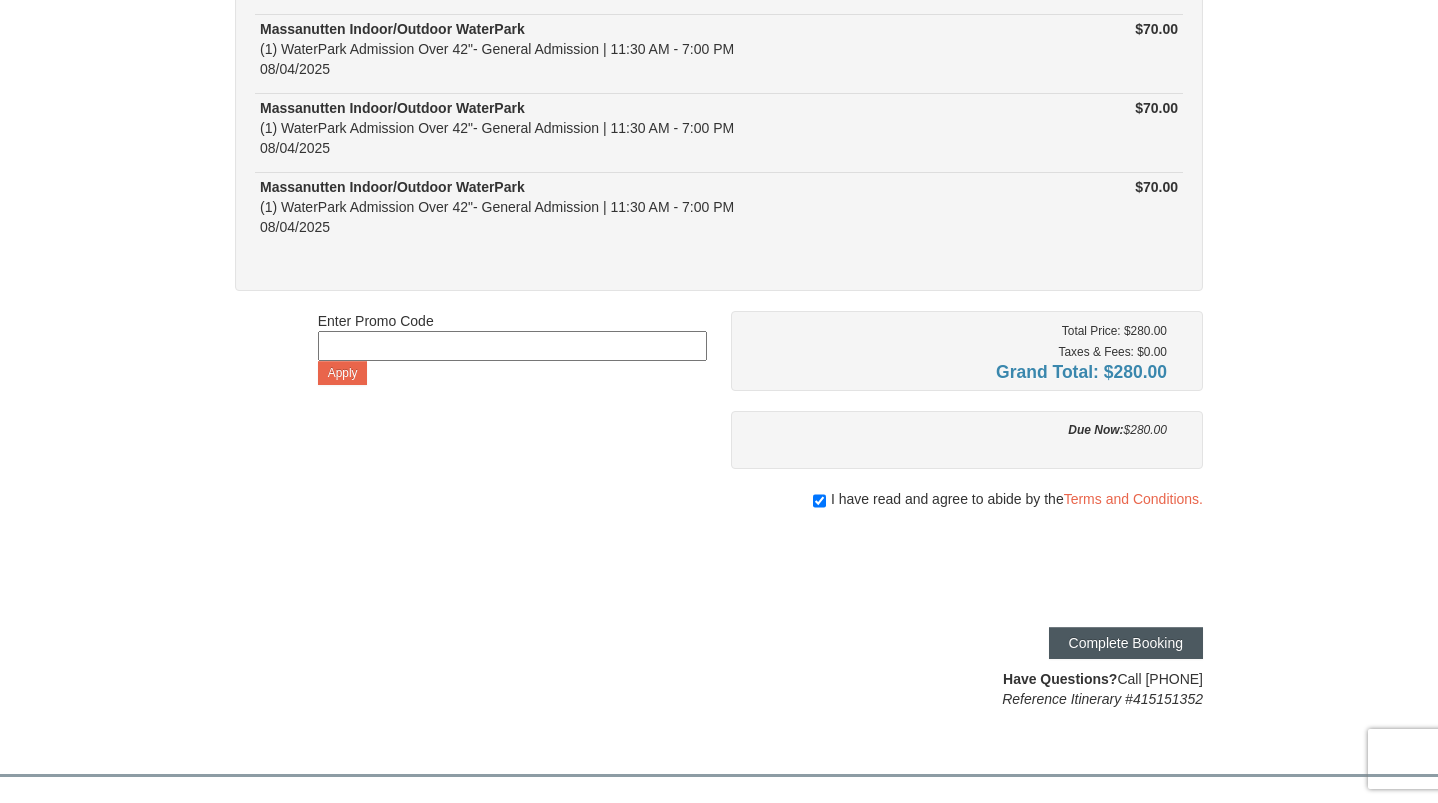 click on "Complete Booking" at bounding box center (1126, 643) 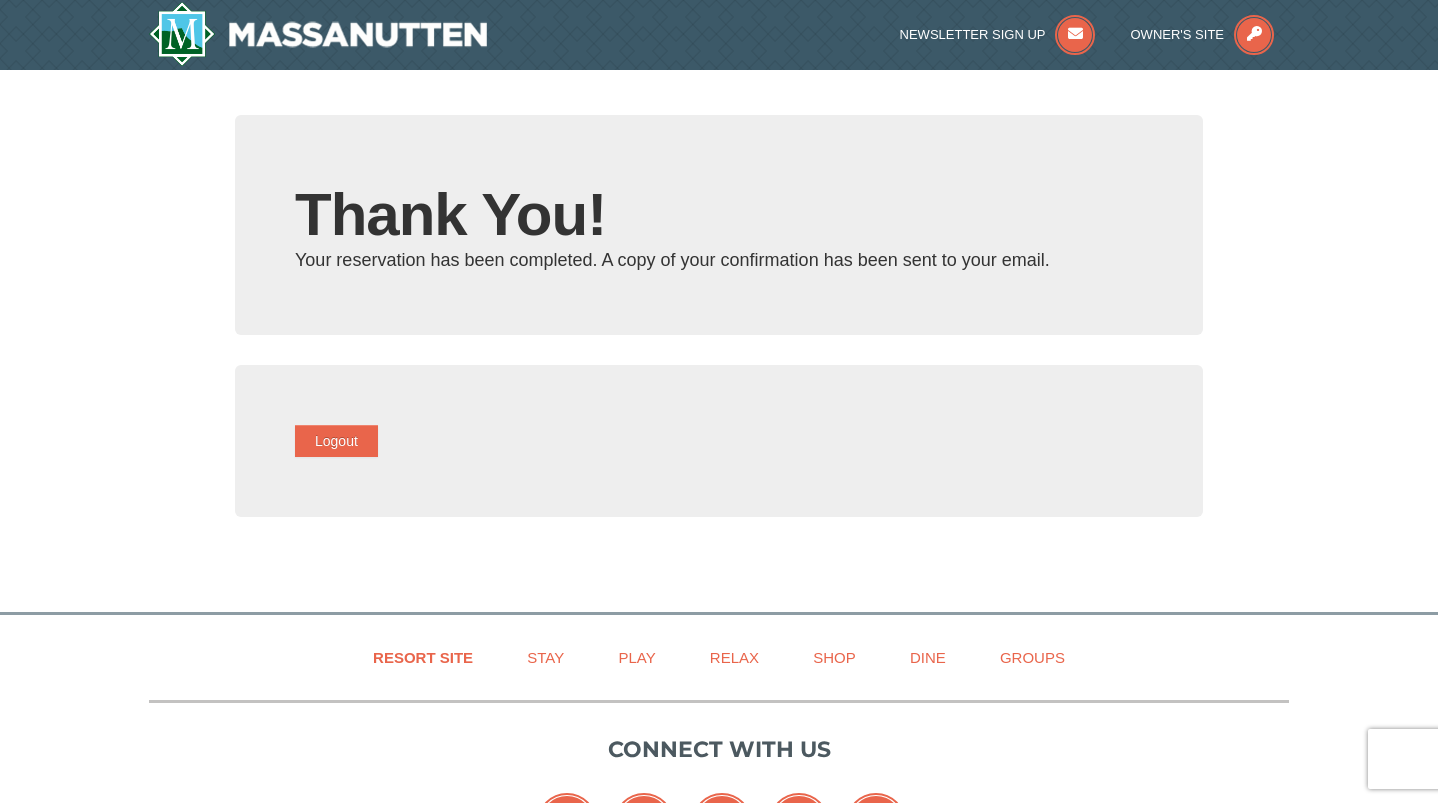 scroll, scrollTop: 0, scrollLeft: 0, axis: both 